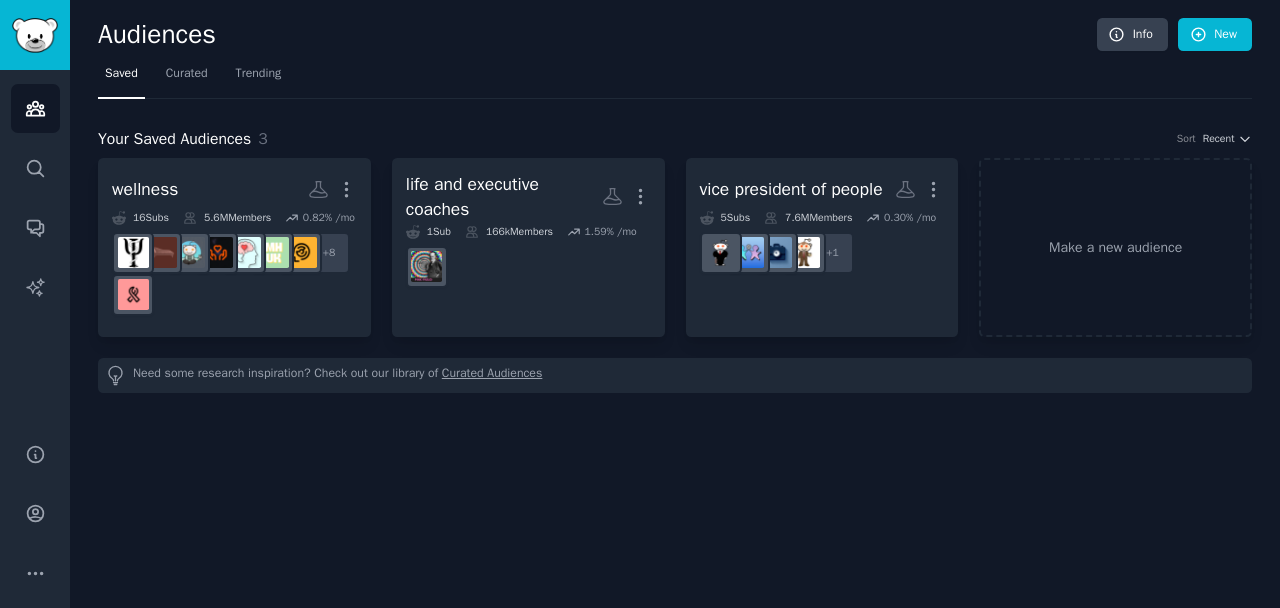 scroll, scrollTop: 0, scrollLeft: 0, axis: both 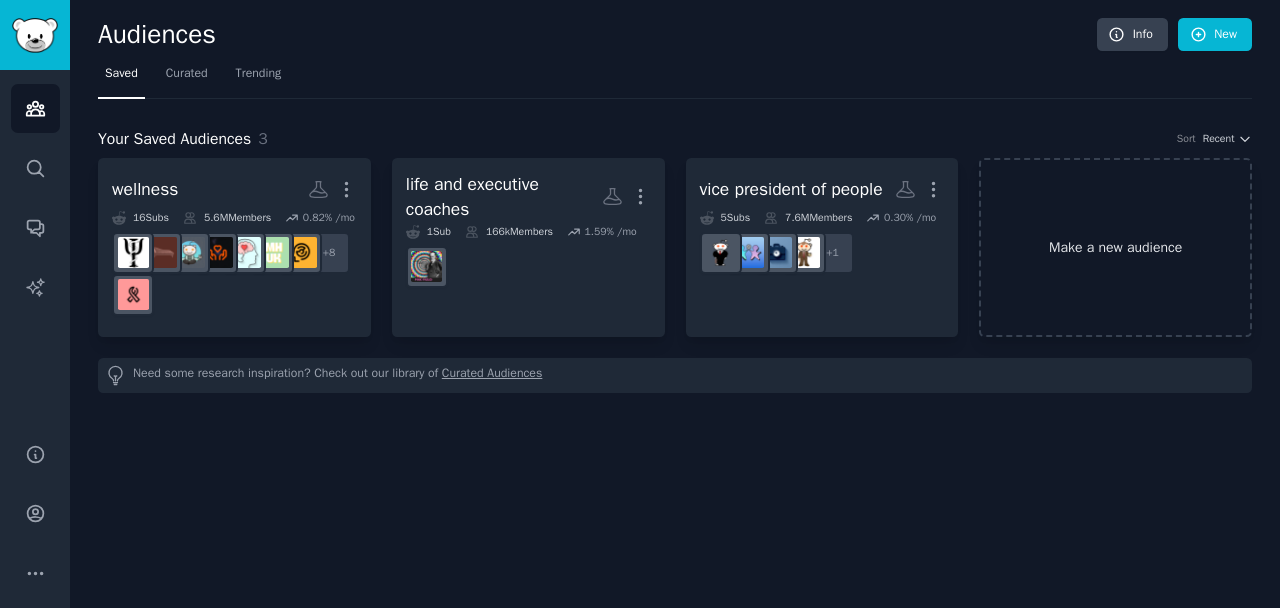 click on "Make a new audience" at bounding box center (1115, 247) 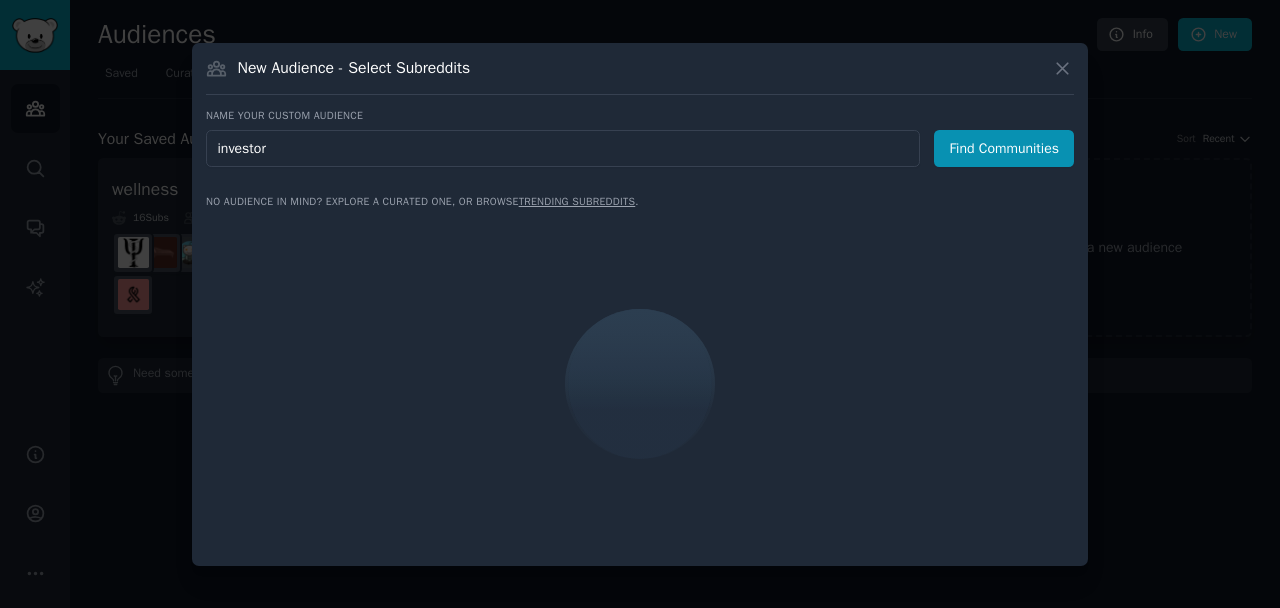 type on "investors" 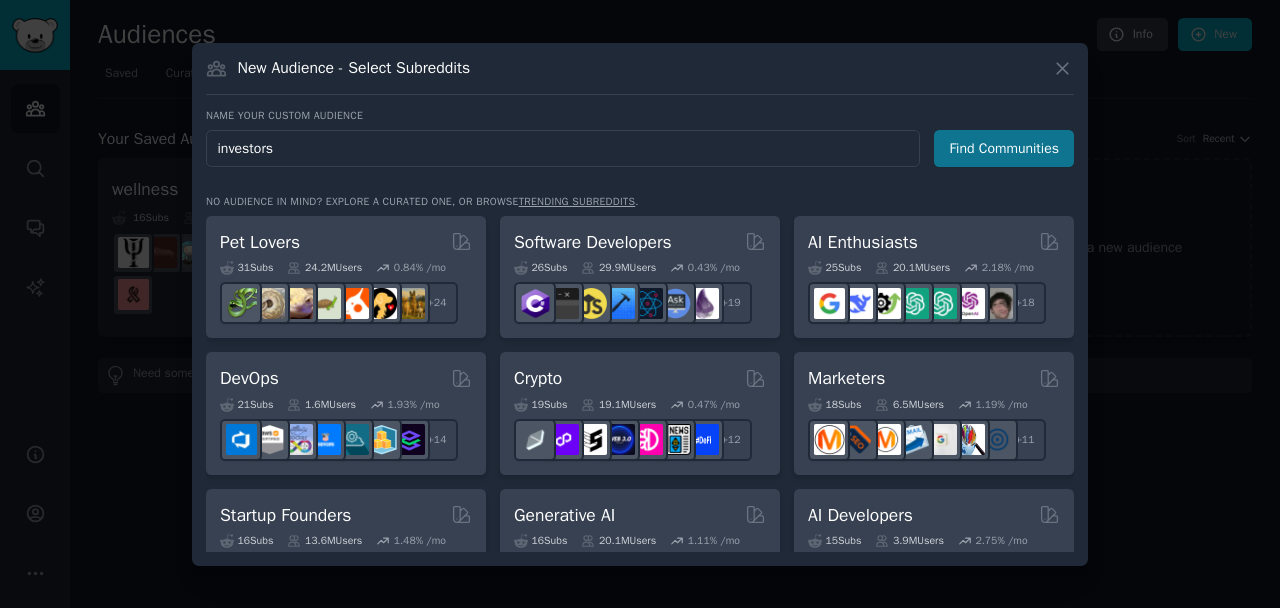 click on "Find Communities" at bounding box center [1004, 148] 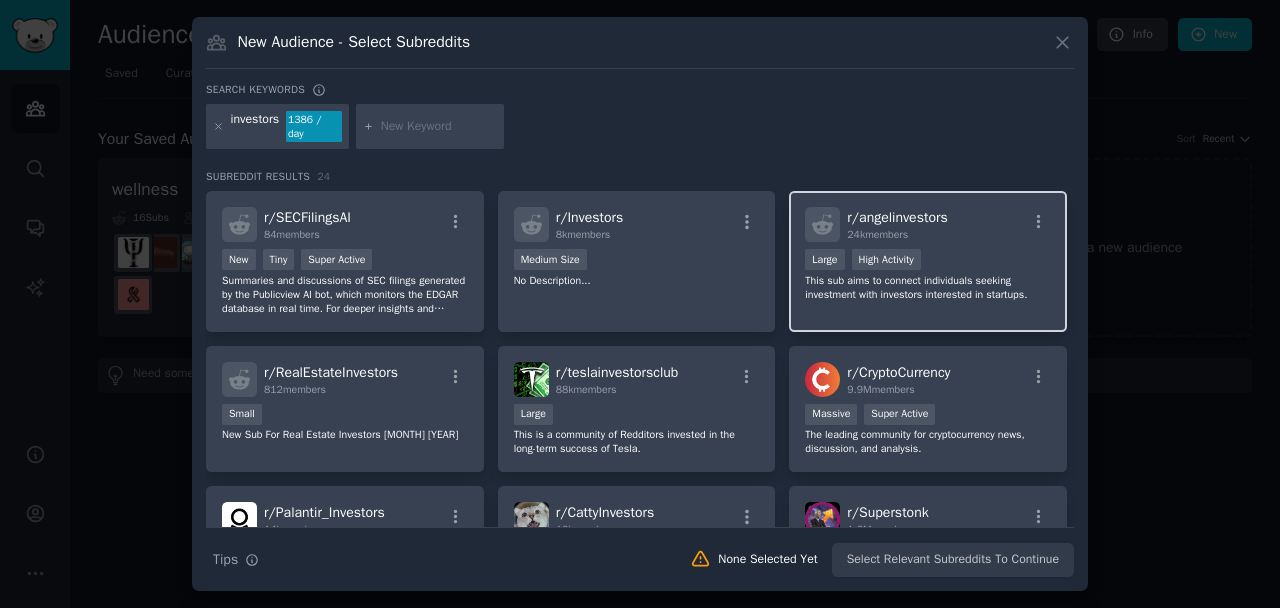 click on "r/ angelinvestors 24k members 10,000 - 100,000 members Large High Activity This sub aims to connect individuals seeking investment with investors interested in startups." at bounding box center (928, 261) 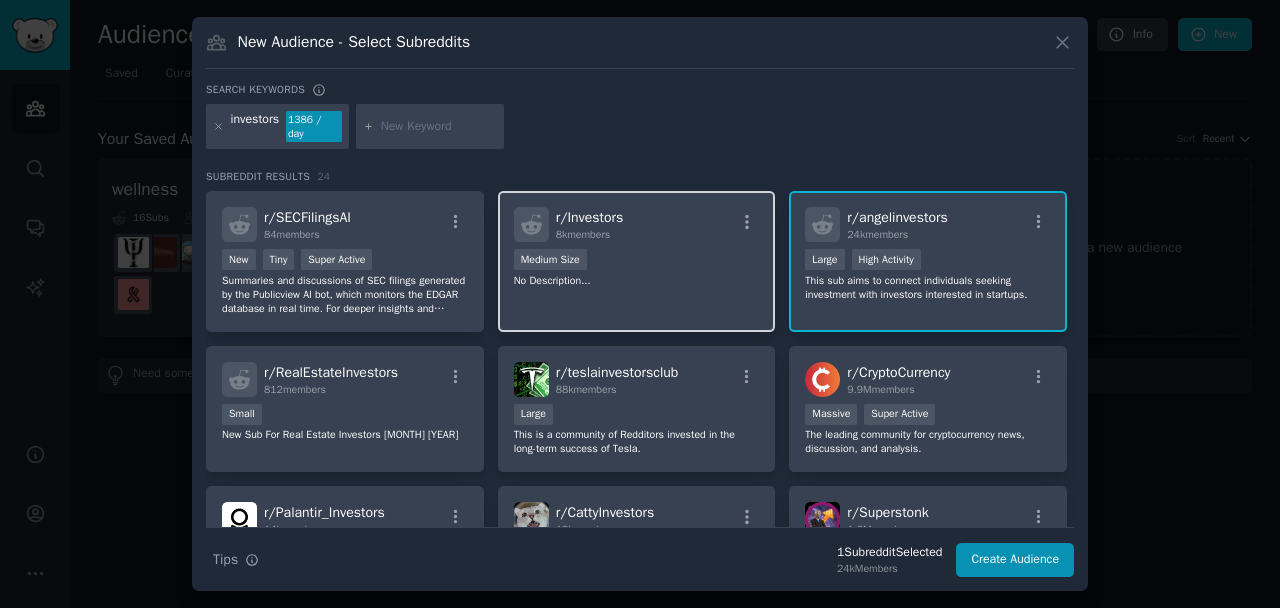 click on "r/ Investors [NUMBER]k members Medium Size No Description..." at bounding box center (637, 261) 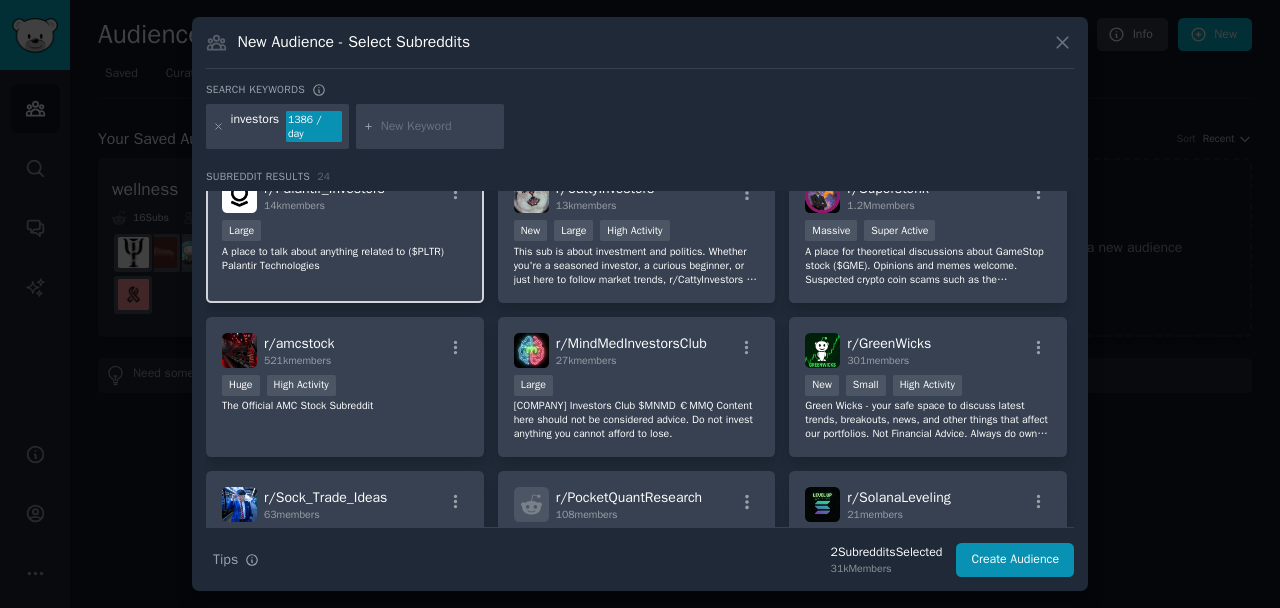 scroll, scrollTop: 403, scrollLeft: 0, axis: vertical 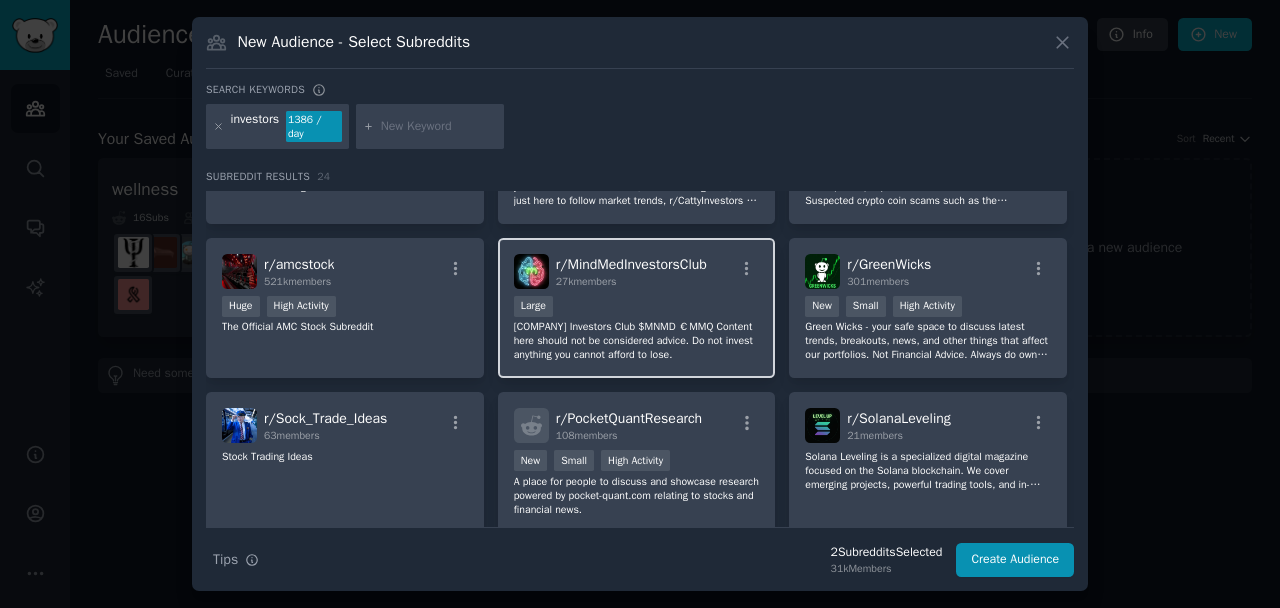 click on "[COMPANY] Investors Club $MNMD €MMQ
Content here should not be considered advice. Do not invest anything you cannot afford to lose." at bounding box center (637, 341) 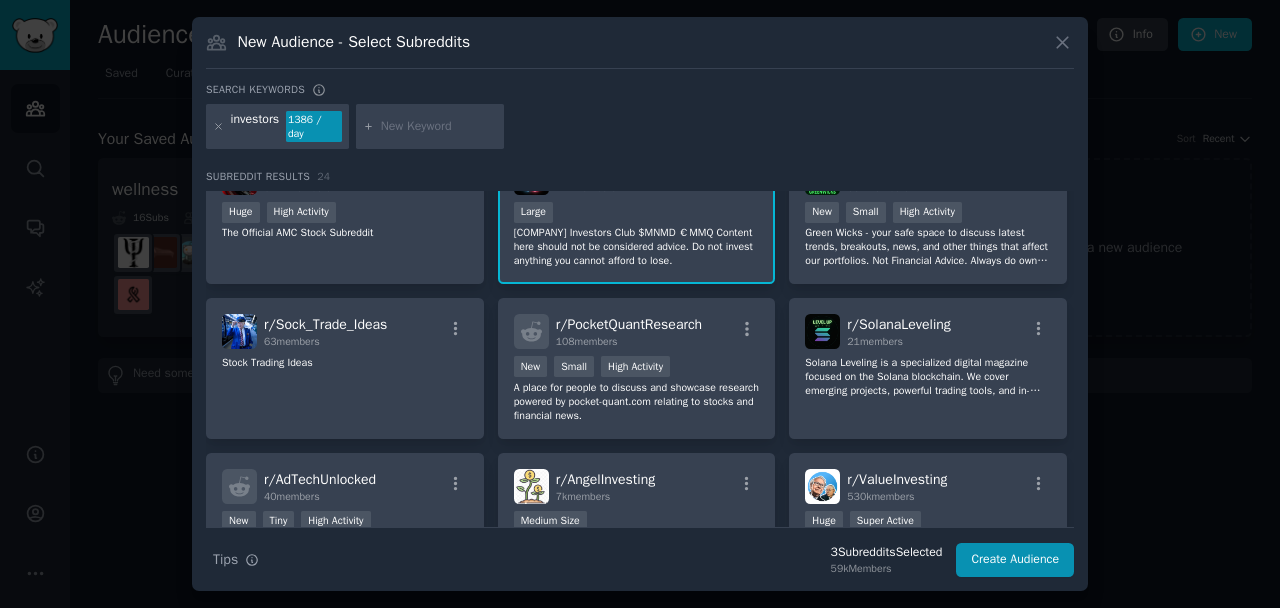 scroll, scrollTop: 623, scrollLeft: 0, axis: vertical 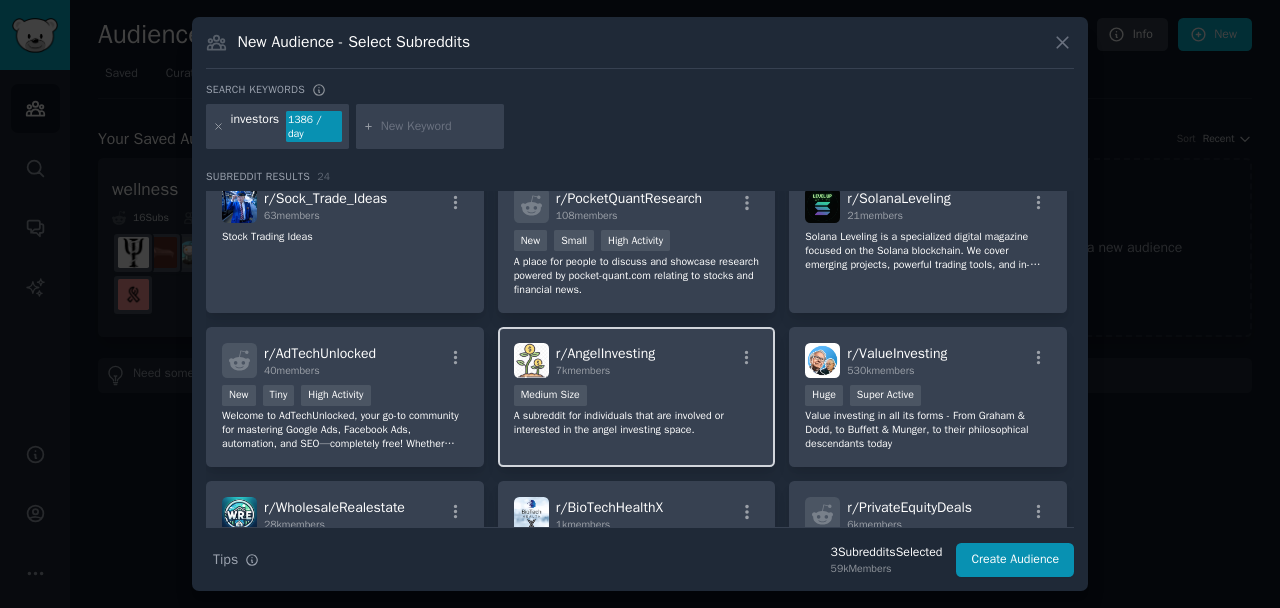 click on "Medium Size" at bounding box center (637, 397) 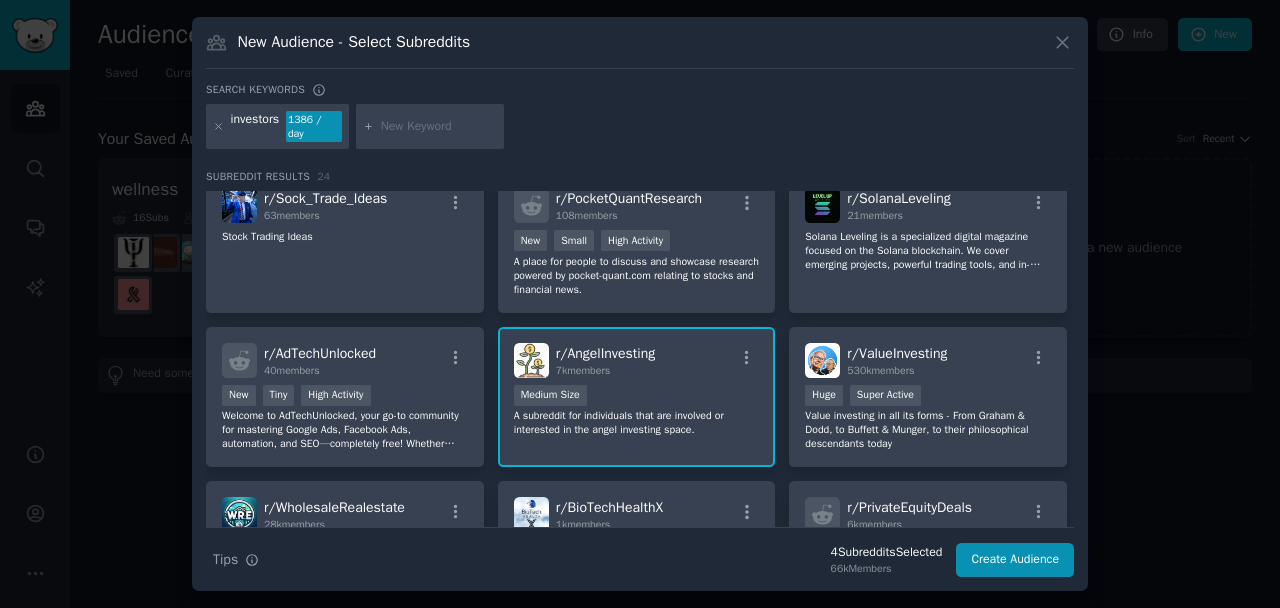 scroll, scrollTop: 588, scrollLeft: 0, axis: vertical 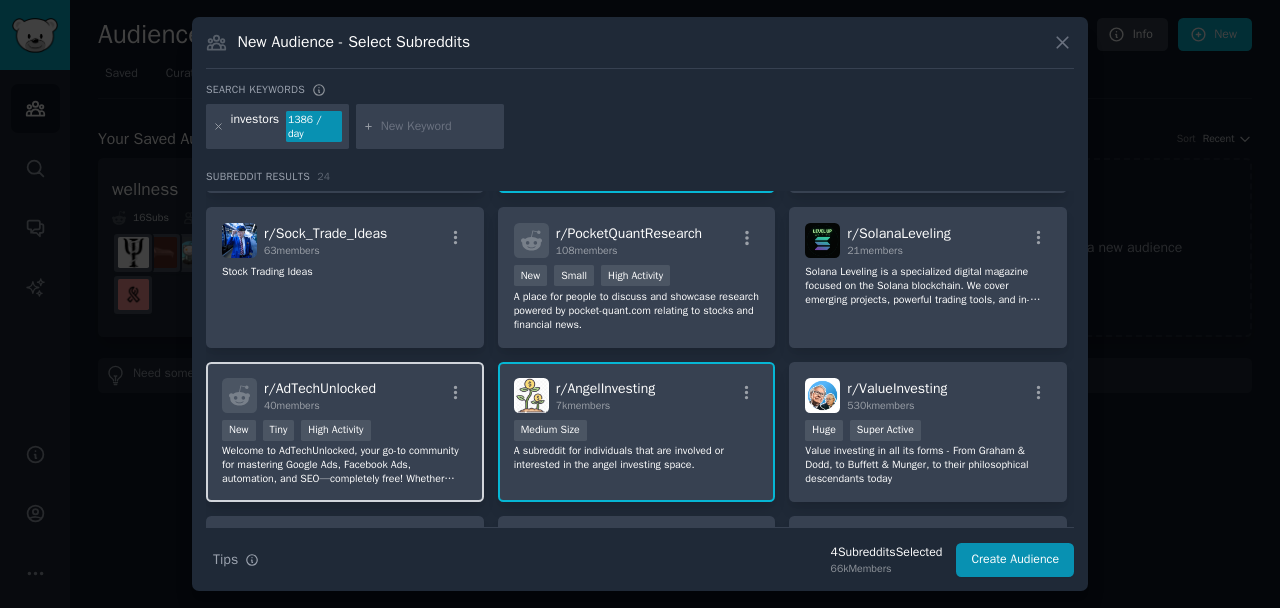 click on "Welcome to AdTechUnlocked, your go-to community for mastering Google Ads, Facebook Ads, automation, and SEO—completely free! Whether you're a beginner or a pro, ask questions, share insights, and level up your digital marketing skills. No fluff, just real strategies that work." at bounding box center (345, 465) 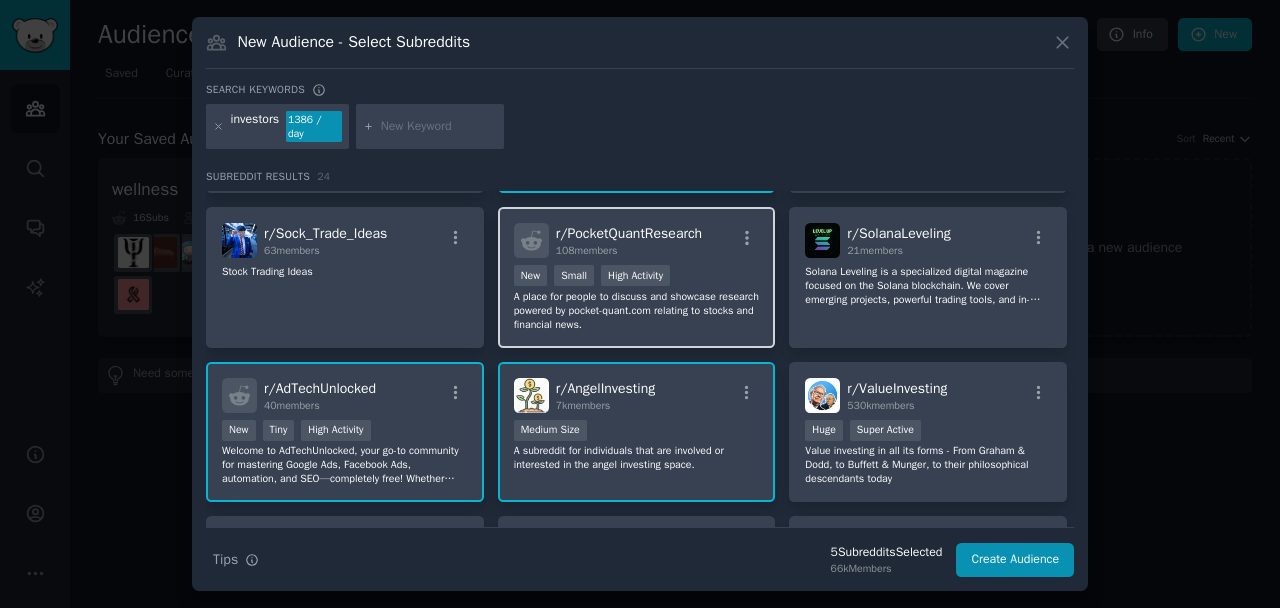 scroll, scrollTop: 731, scrollLeft: 0, axis: vertical 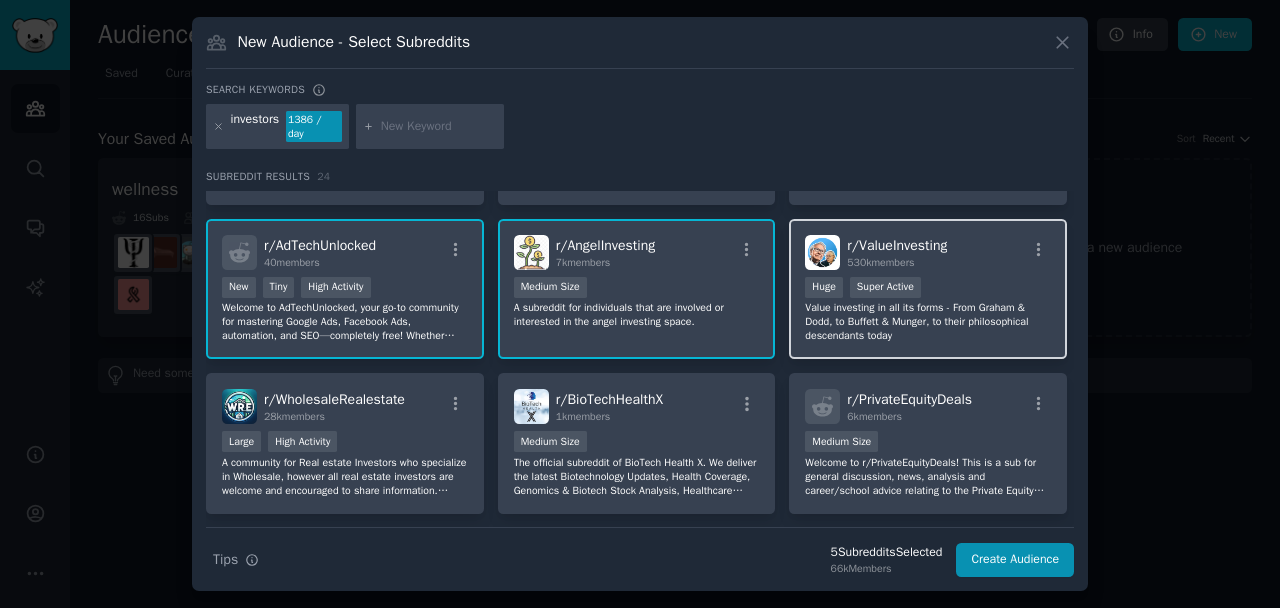 click on "Value investing in all its forms - From Graham & Dodd, to Buffett & Munger, to their philosophical descendants today" at bounding box center (928, 322) 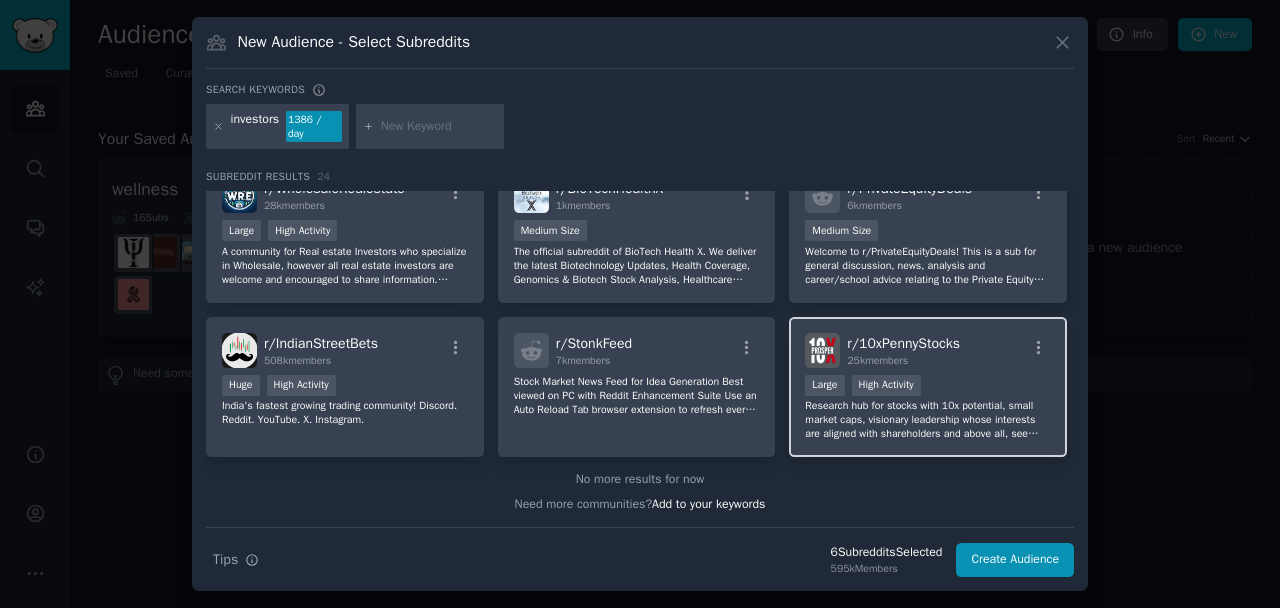 scroll, scrollTop: 941, scrollLeft: 0, axis: vertical 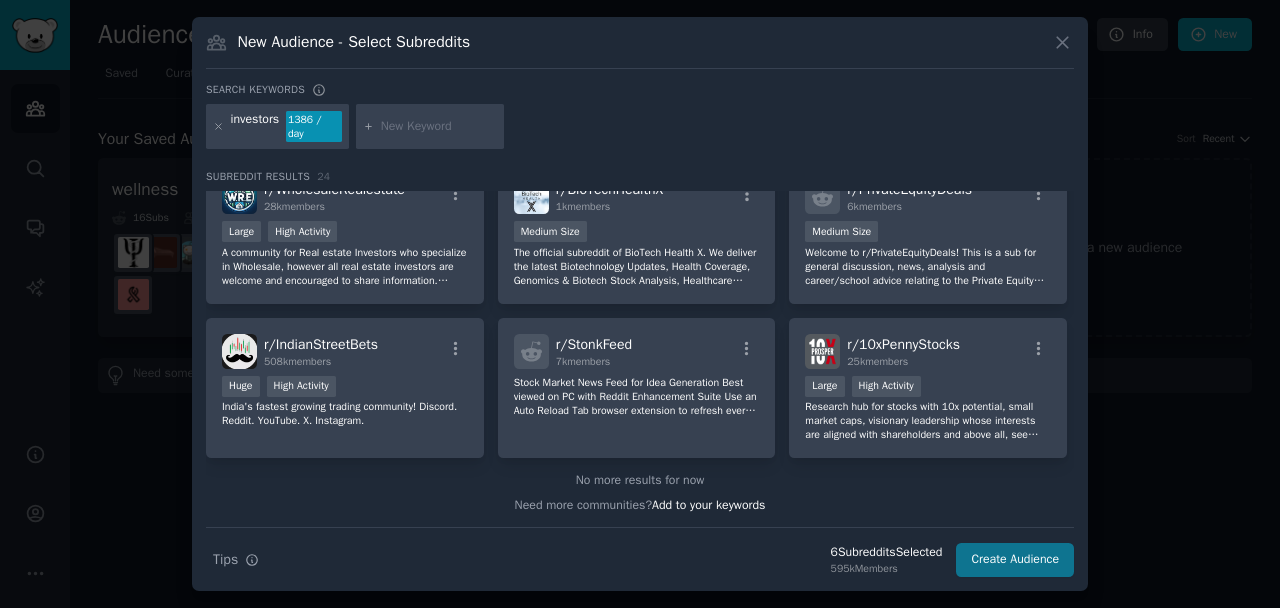 click on "Create Audience" at bounding box center (1015, 560) 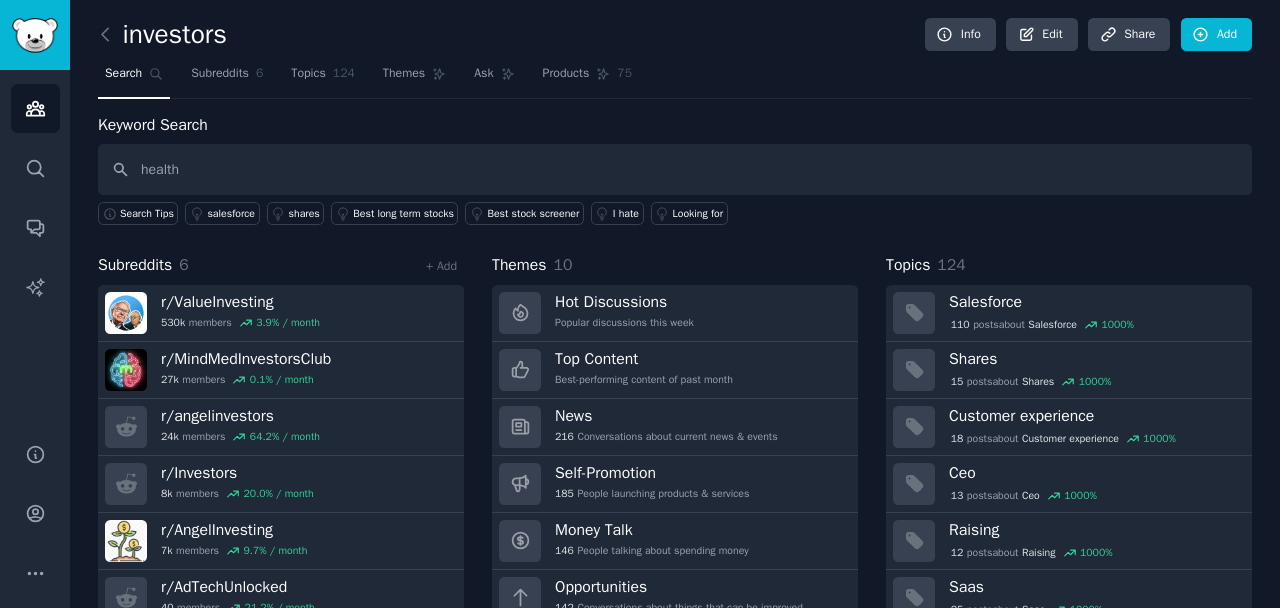 type on "health" 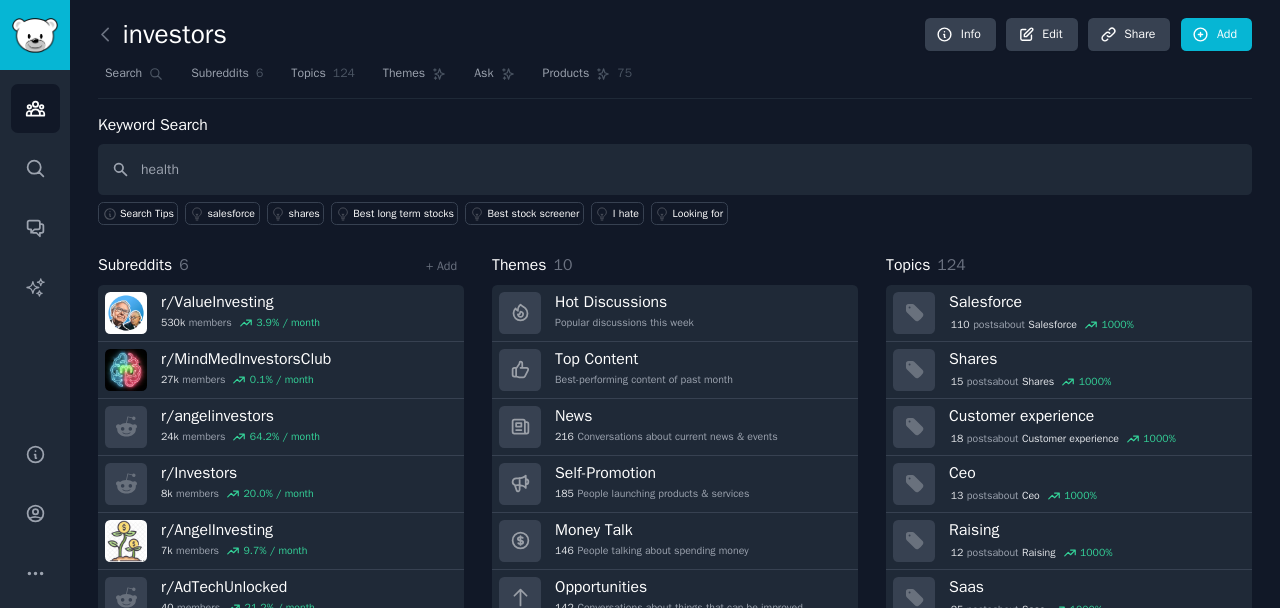type 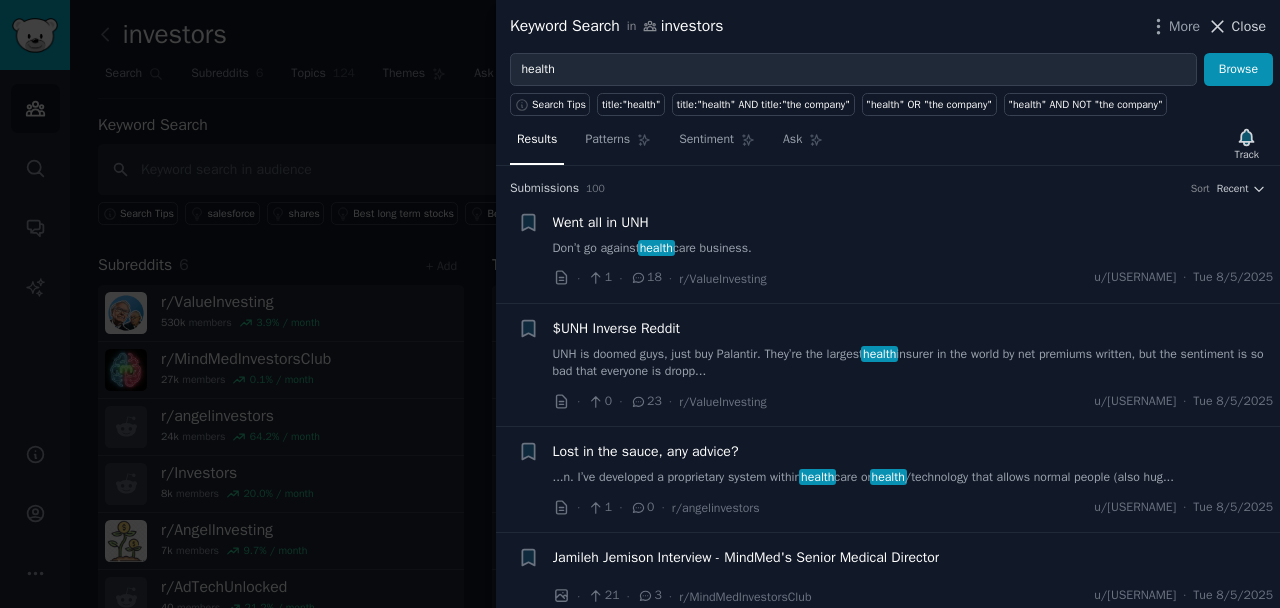 scroll, scrollTop: 0, scrollLeft: 0, axis: both 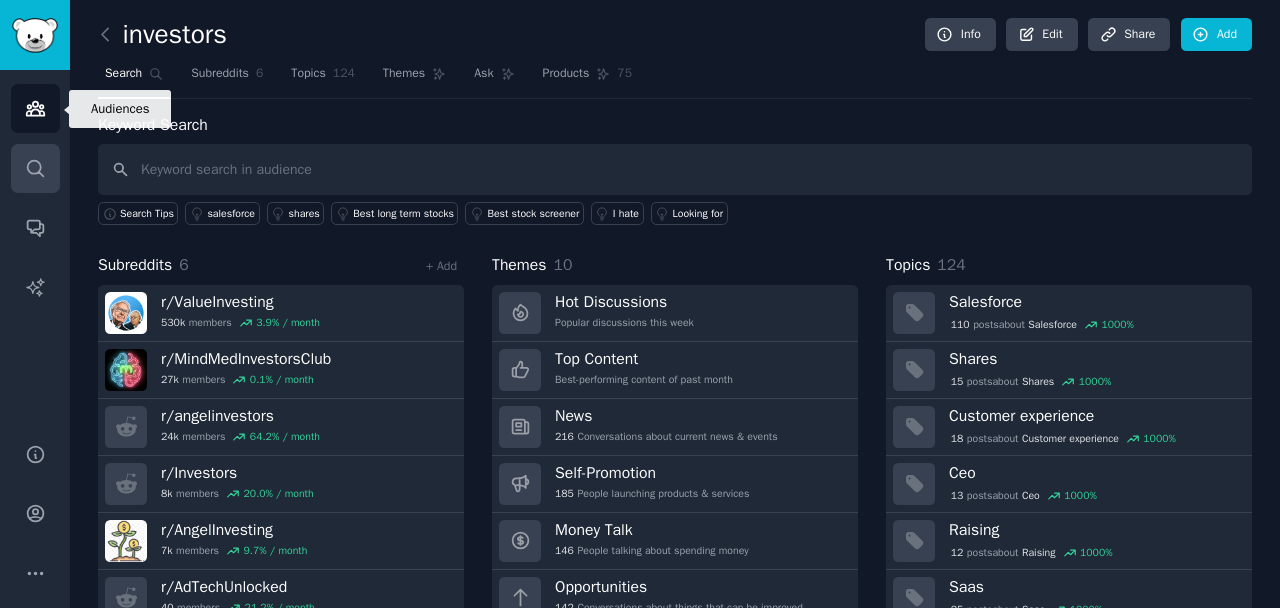 click on "Search" at bounding box center [35, 168] 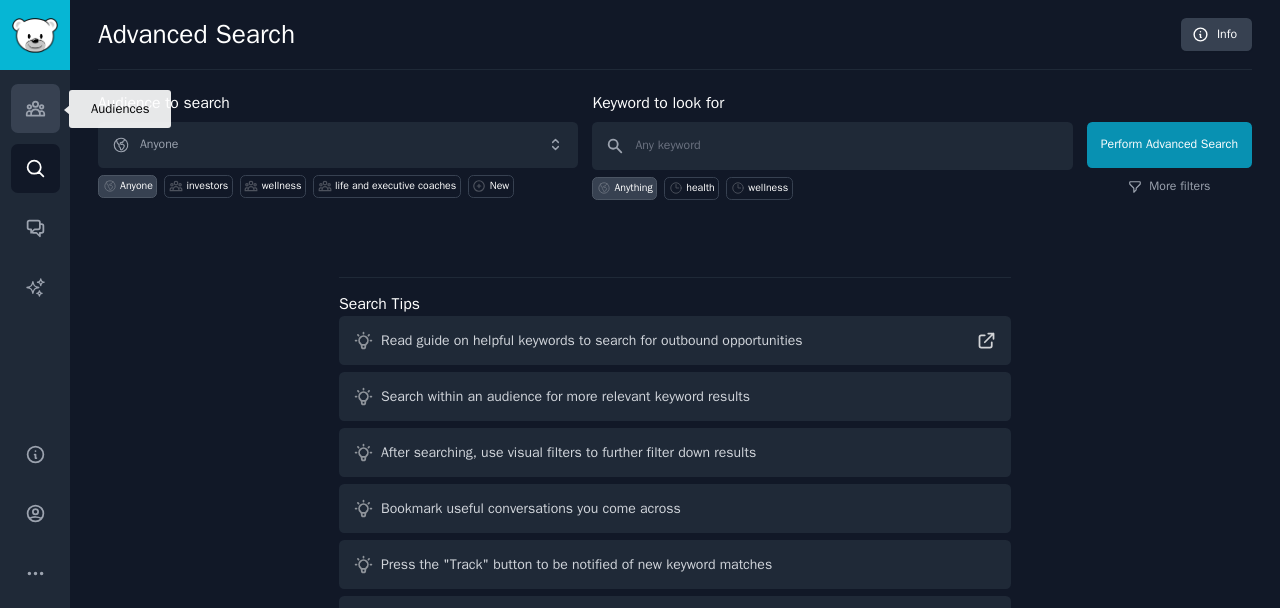 click 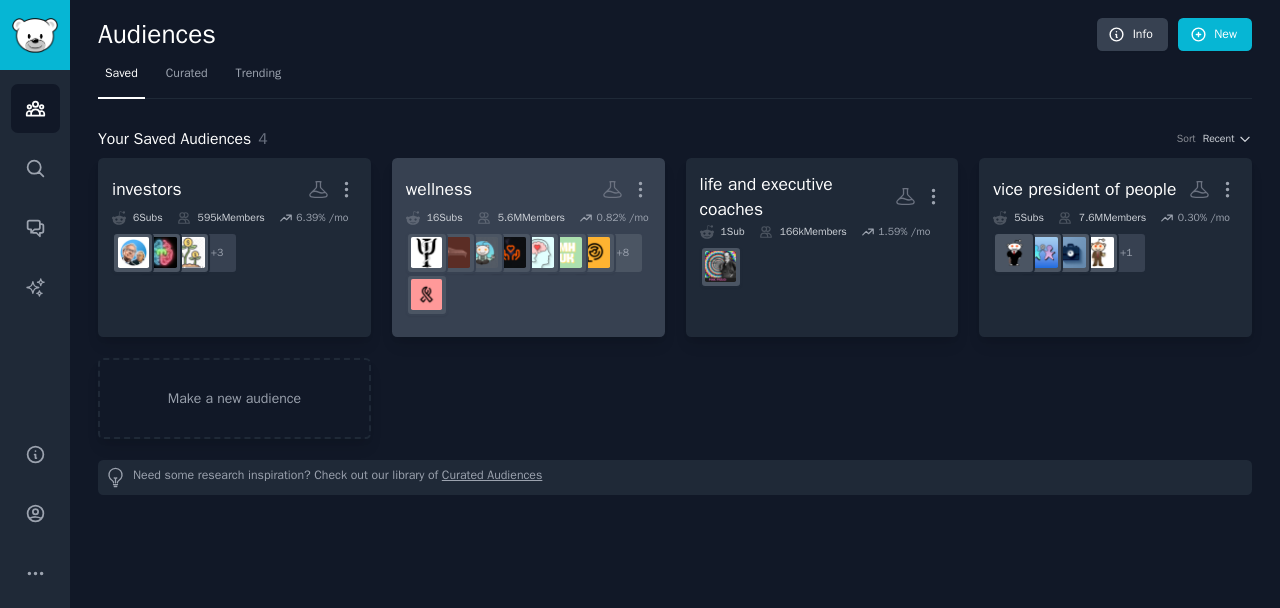scroll, scrollTop: 0, scrollLeft: 0, axis: both 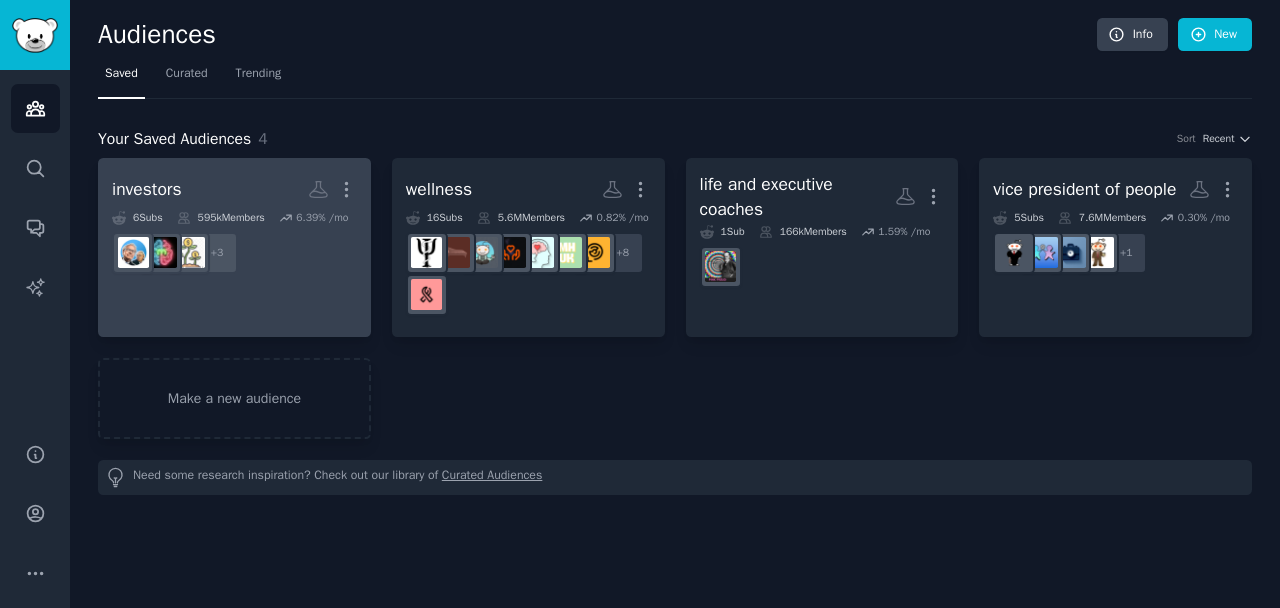click on "r/AdTechUnlocked, r/Investors, r/angelinvestors + 3" at bounding box center (234, 253) 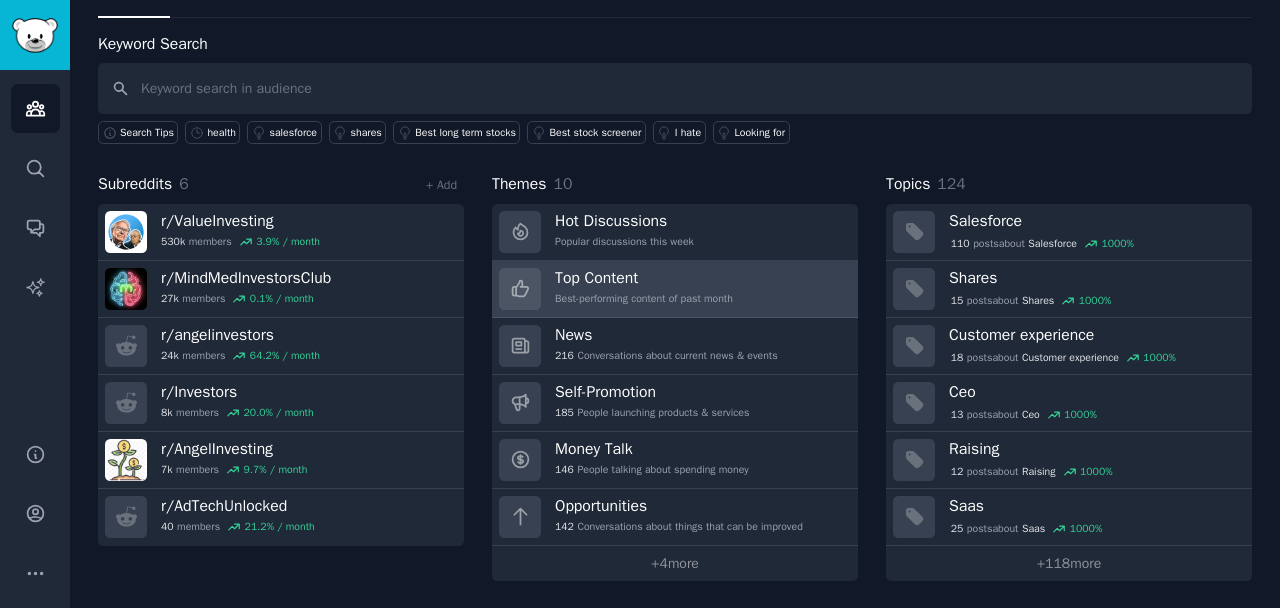 scroll, scrollTop: 80, scrollLeft: 0, axis: vertical 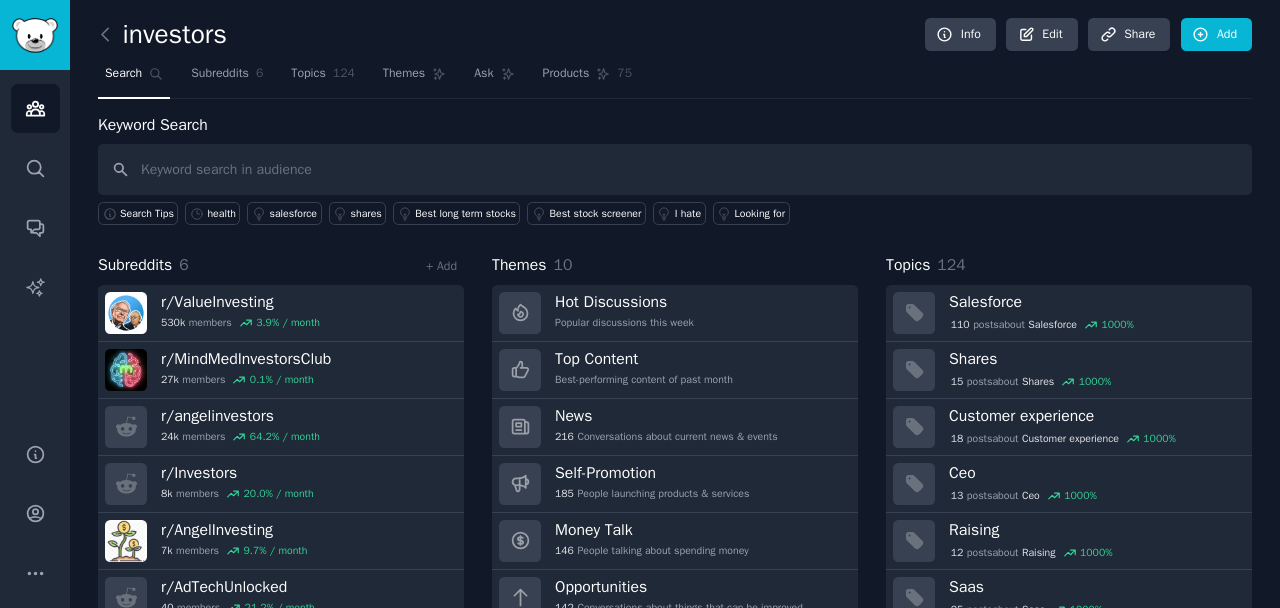 click on "investors" at bounding box center [162, 35] 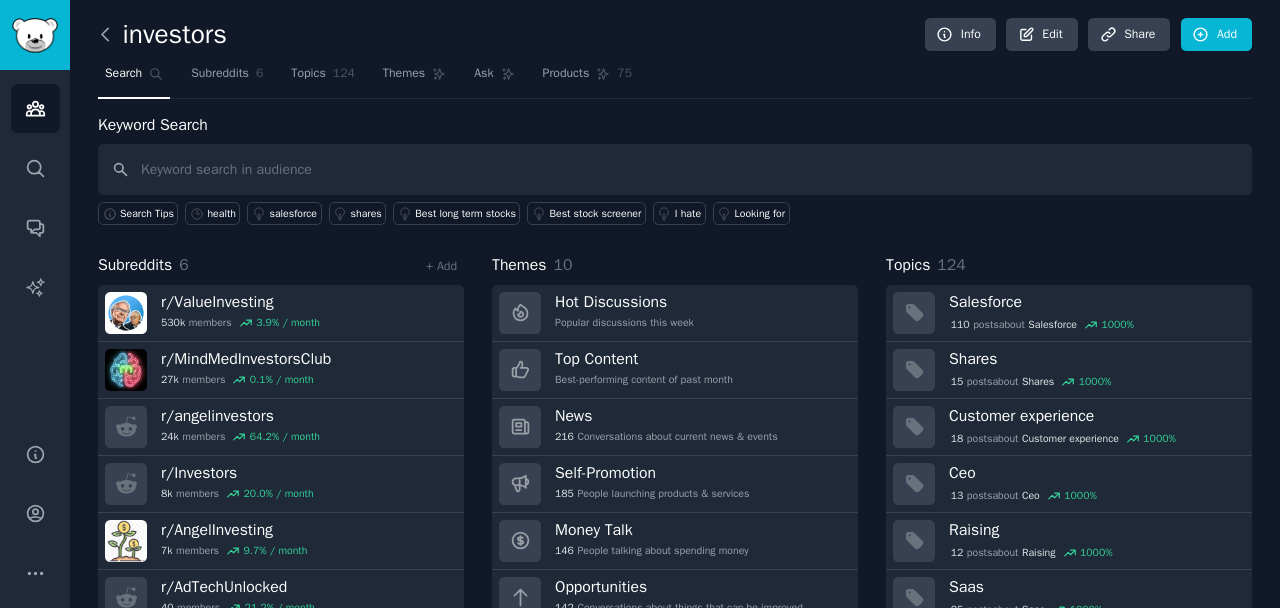 click 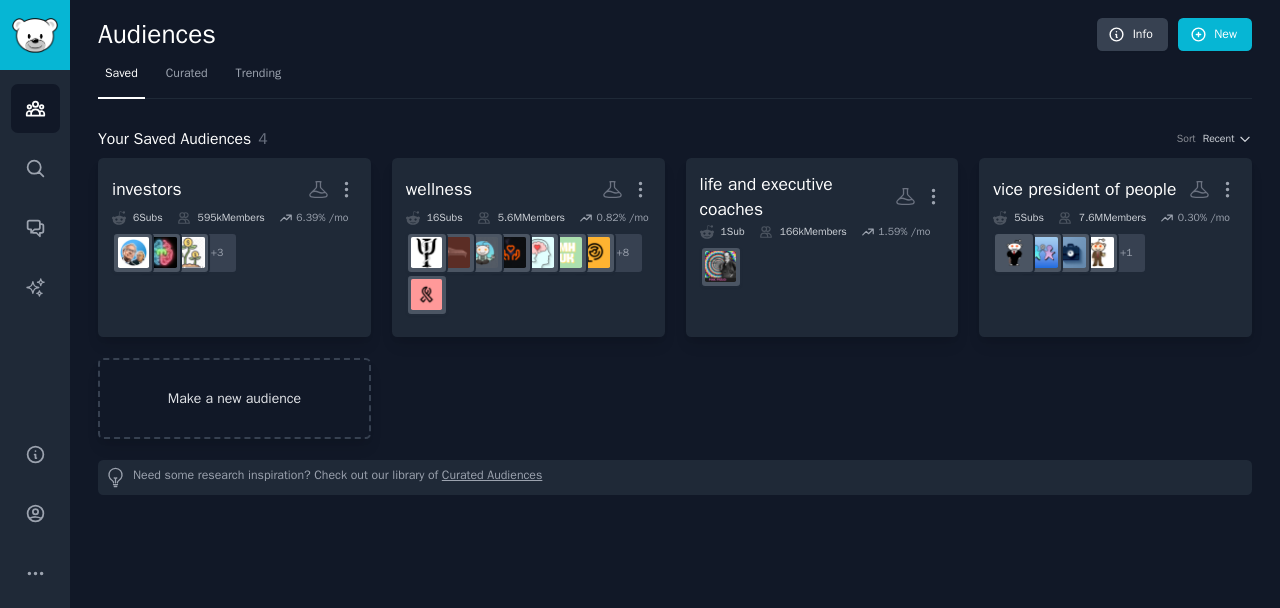 click on "Make a new audience" at bounding box center (234, 398) 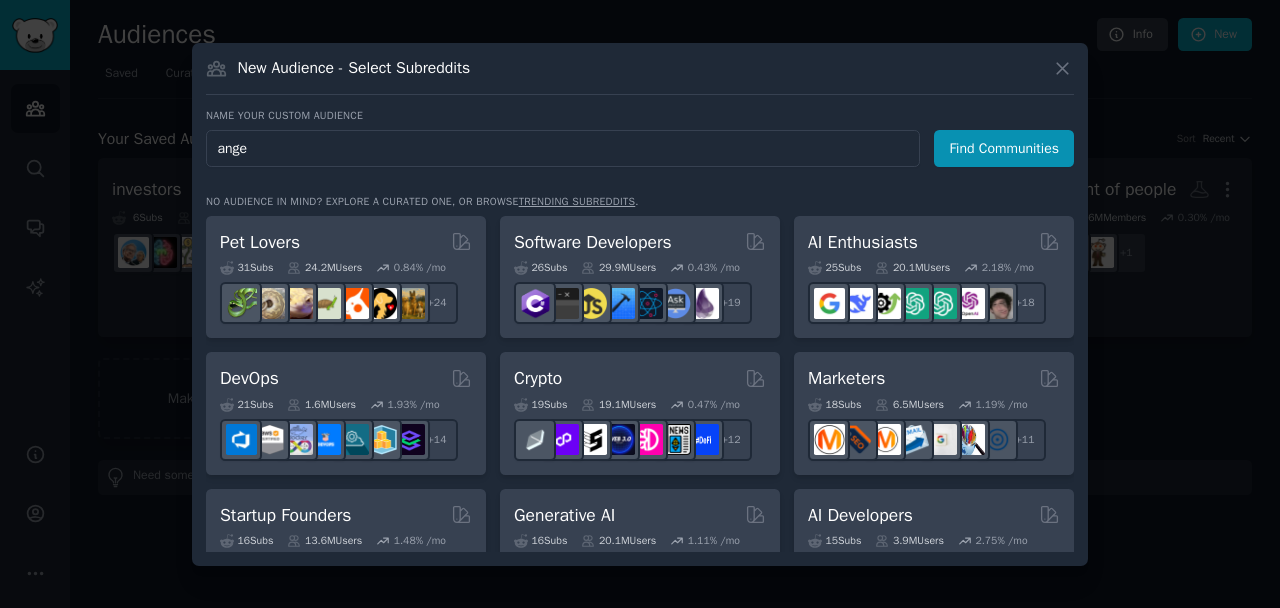 type on "angel" 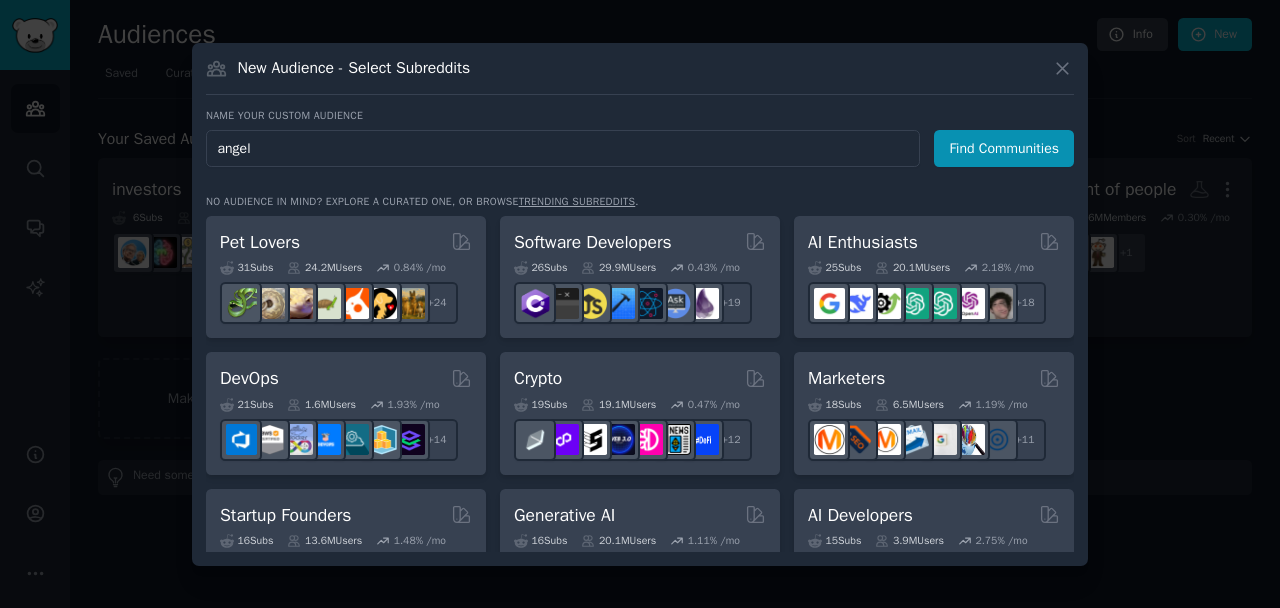 click on "Find Communities" at bounding box center (1004, 148) 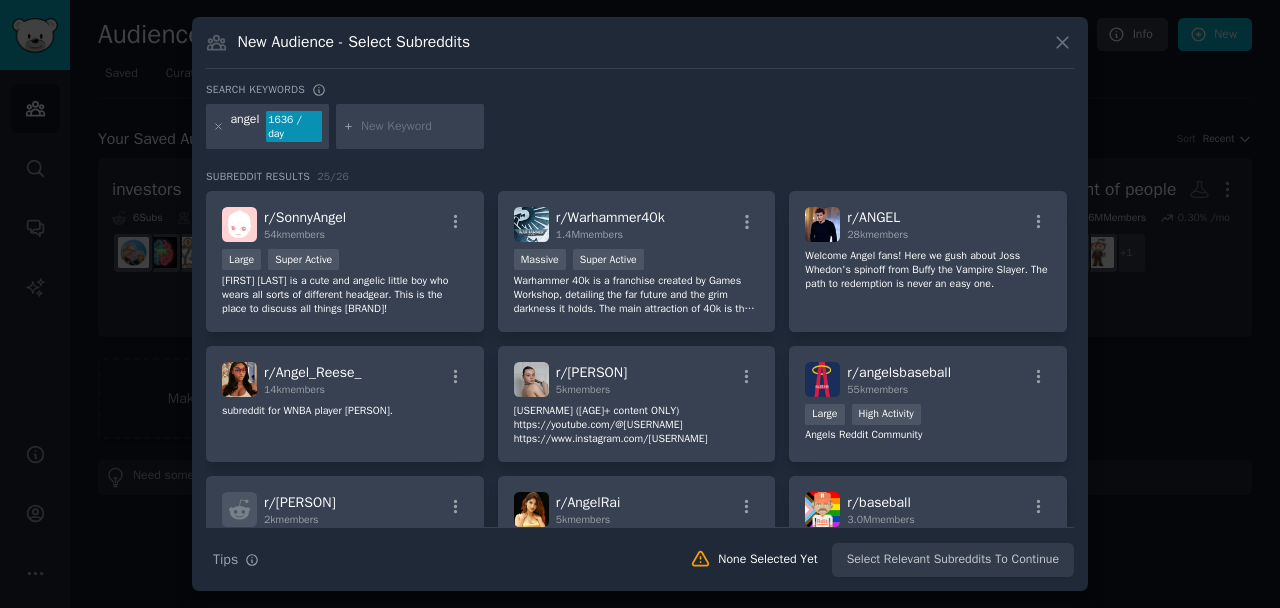 scroll, scrollTop: 0, scrollLeft: 0, axis: both 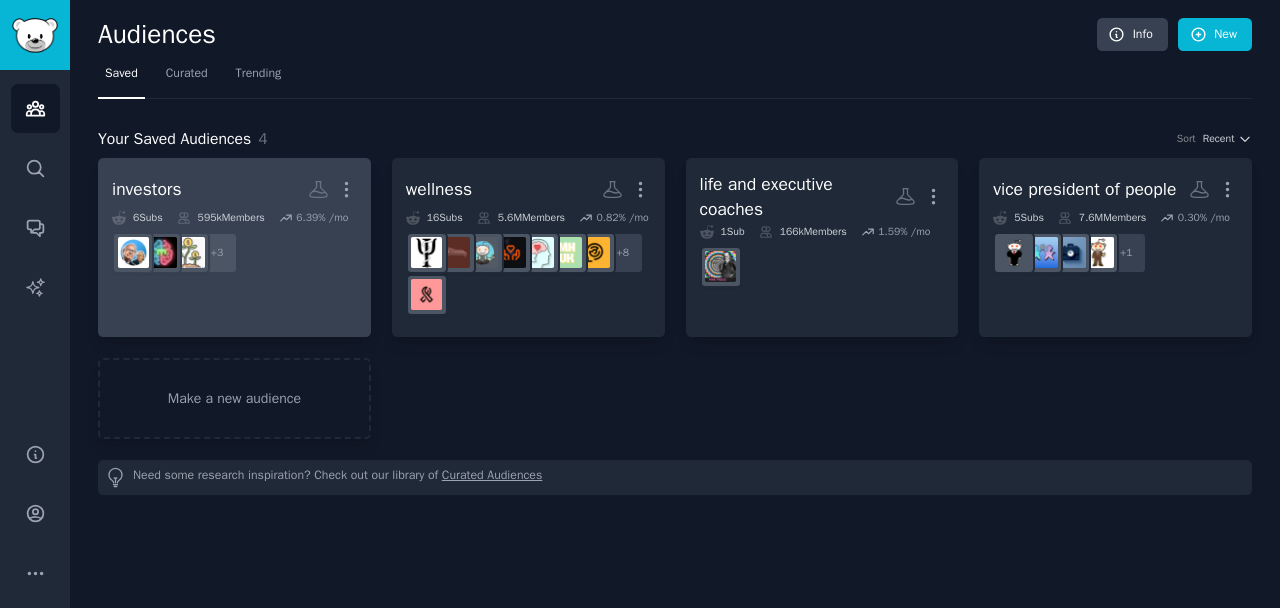 click on "[NUMBER]k Members" at bounding box center (221, 218) 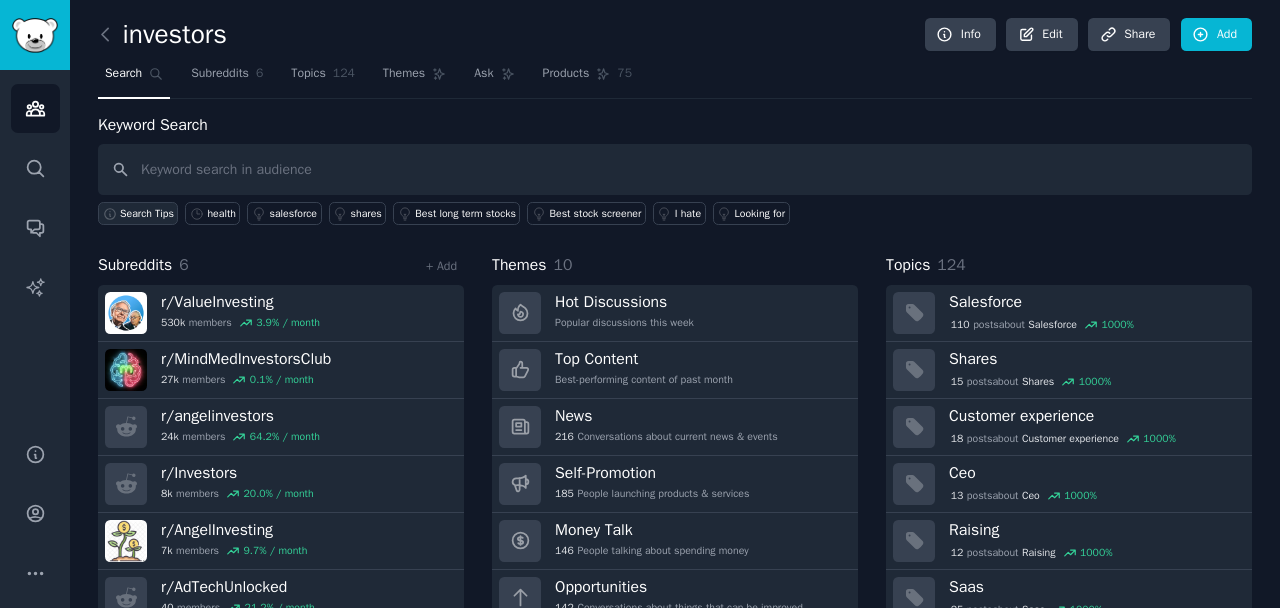 click on "Search Tips" at bounding box center (147, 214) 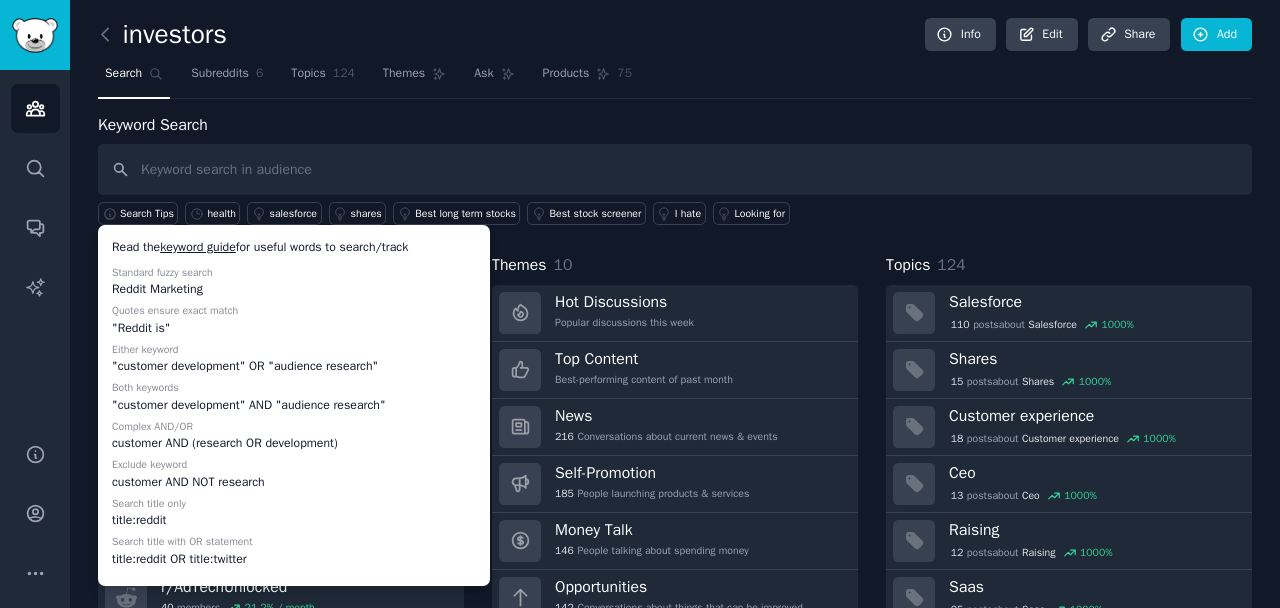 click on "Themes 10" at bounding box center [675, 265] 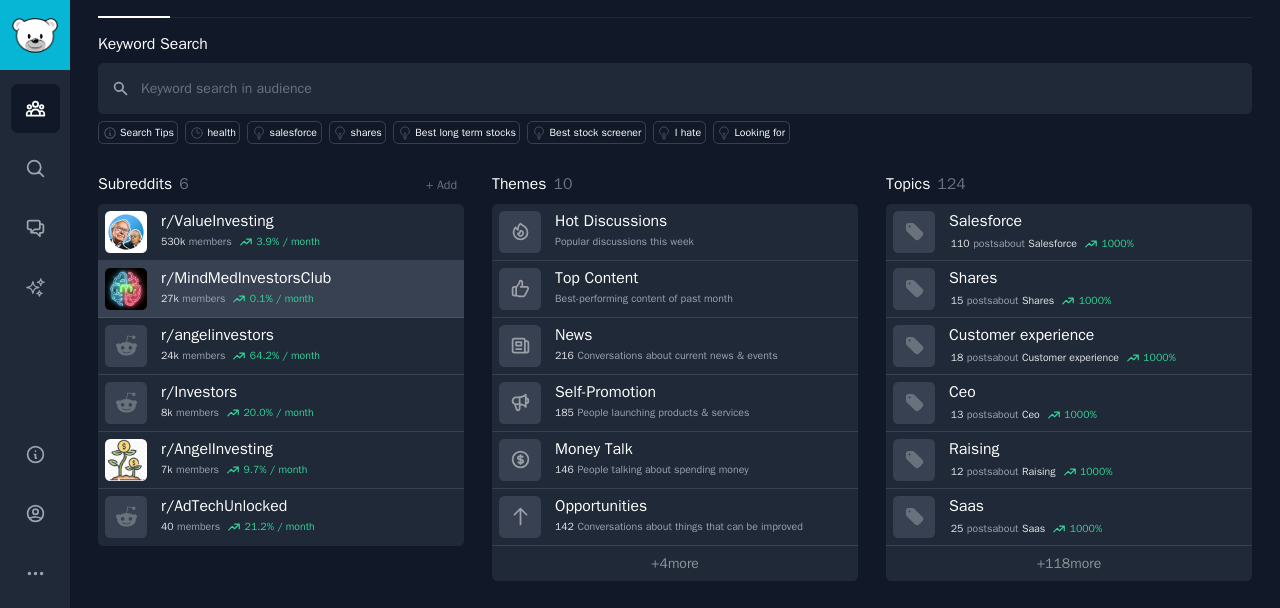 scroll, scrollTop: 80, scrollLeft: 0, axis: vertical 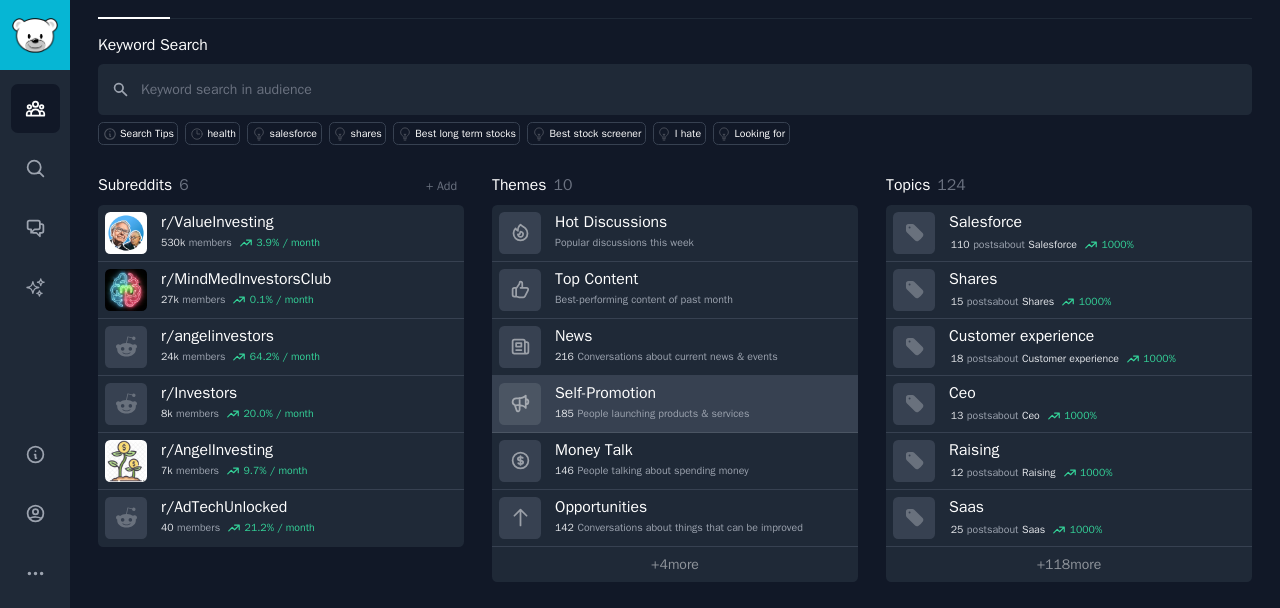 click on "Self-Promotion [NUMBER] People launching products & services" at bounding box center (652, 404) 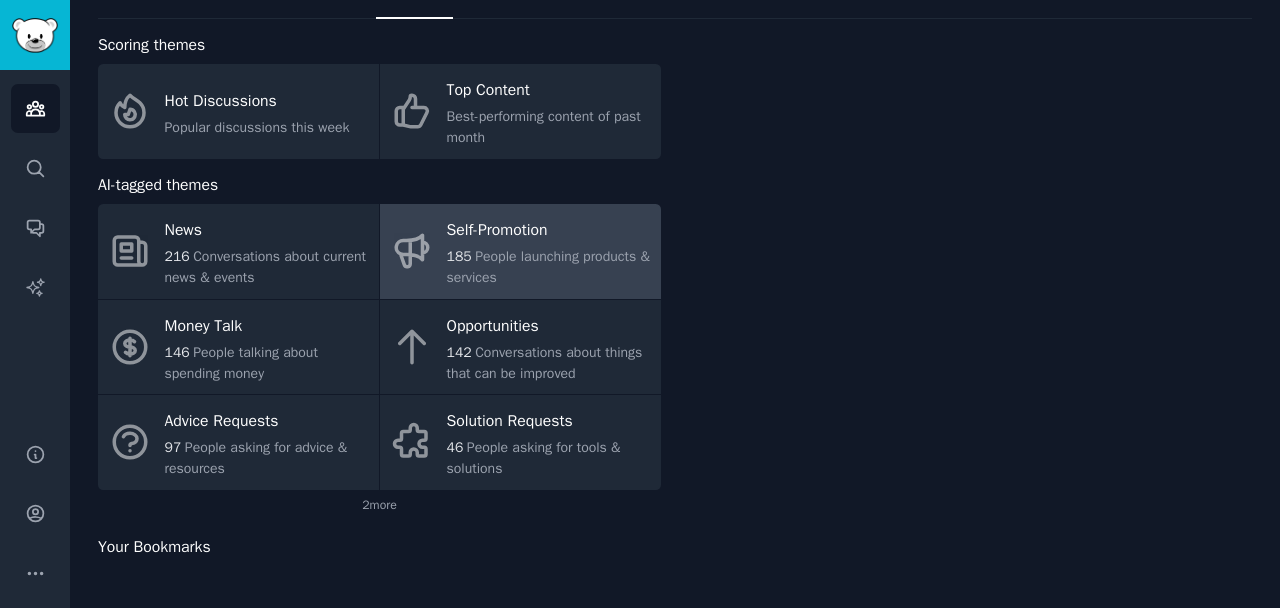 scroll, scrollTop: 76, scrollLeft: 0, axis: vertical 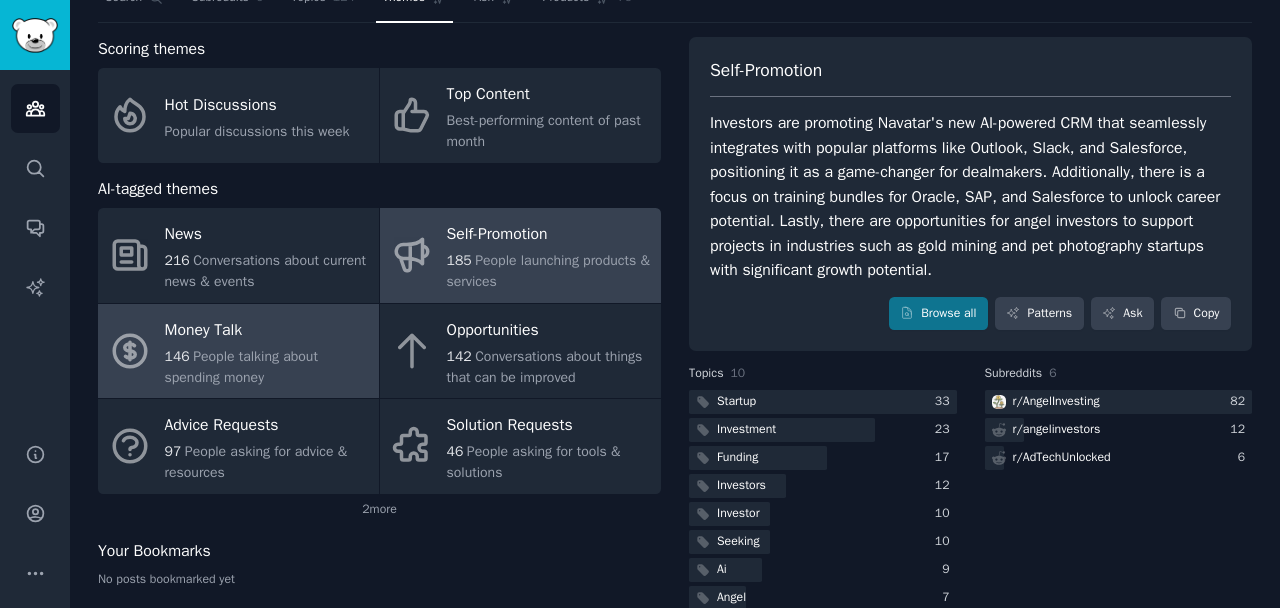 click on "People talking about spending money" at bounding box center [241, 367] 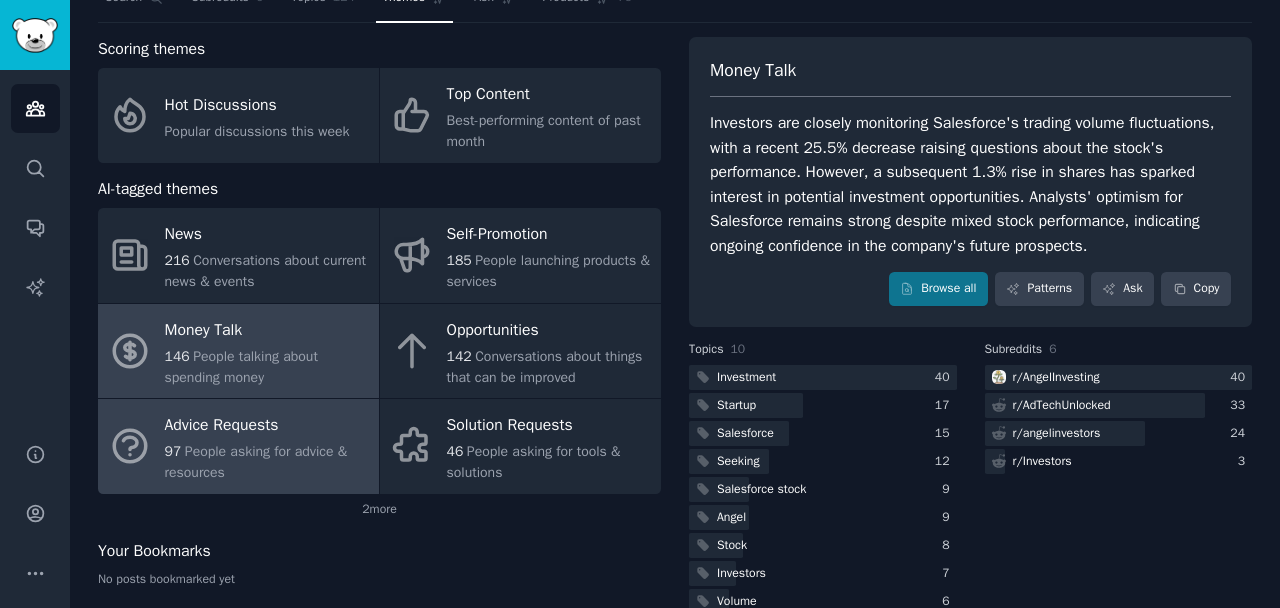click on "People asking for advice & resources" at bounding box center [256, 462] 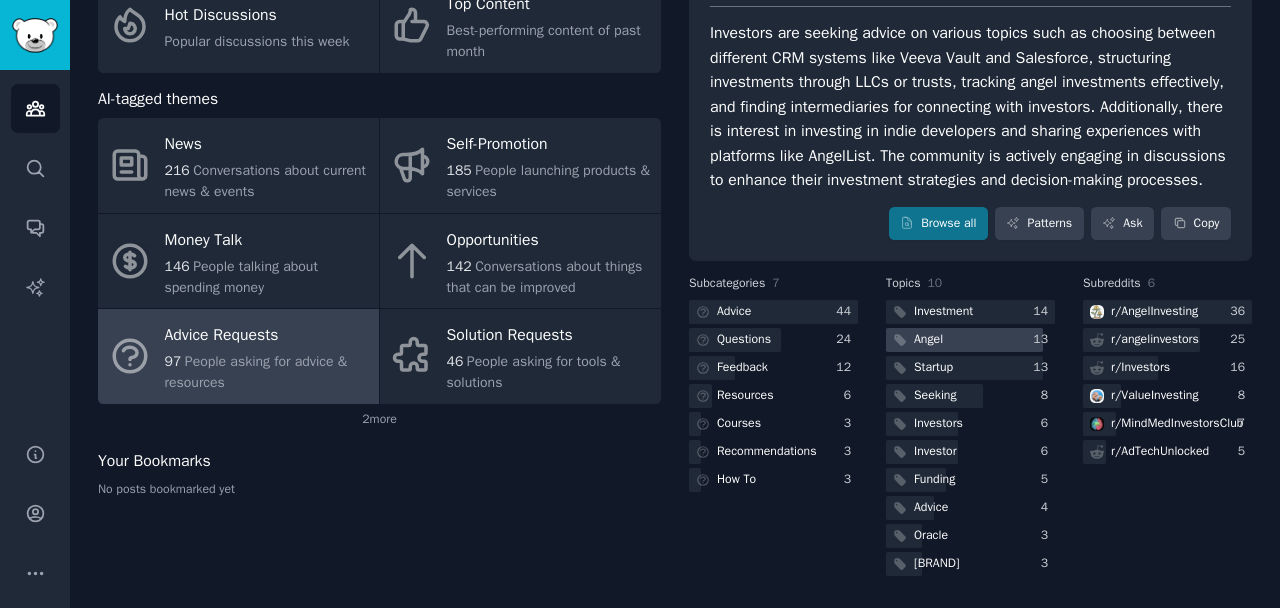 scroll, scrollTop: 184, scrollLeft: 0, axis: vertical 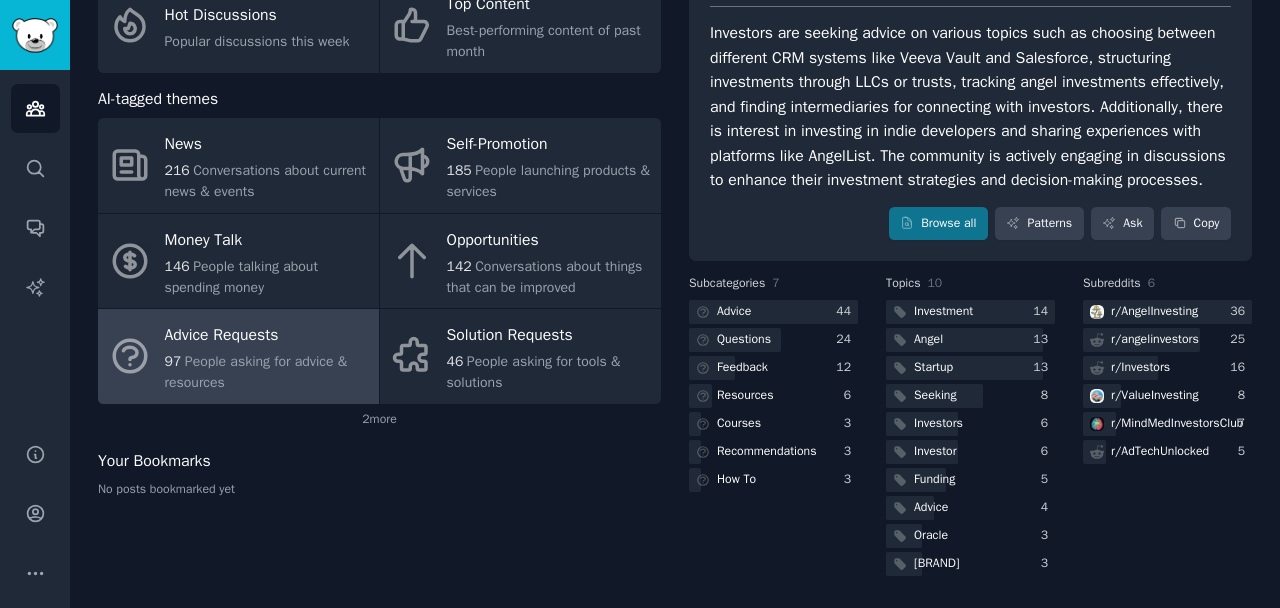 click on "Subreddits" at bounding box center [1112, 284] 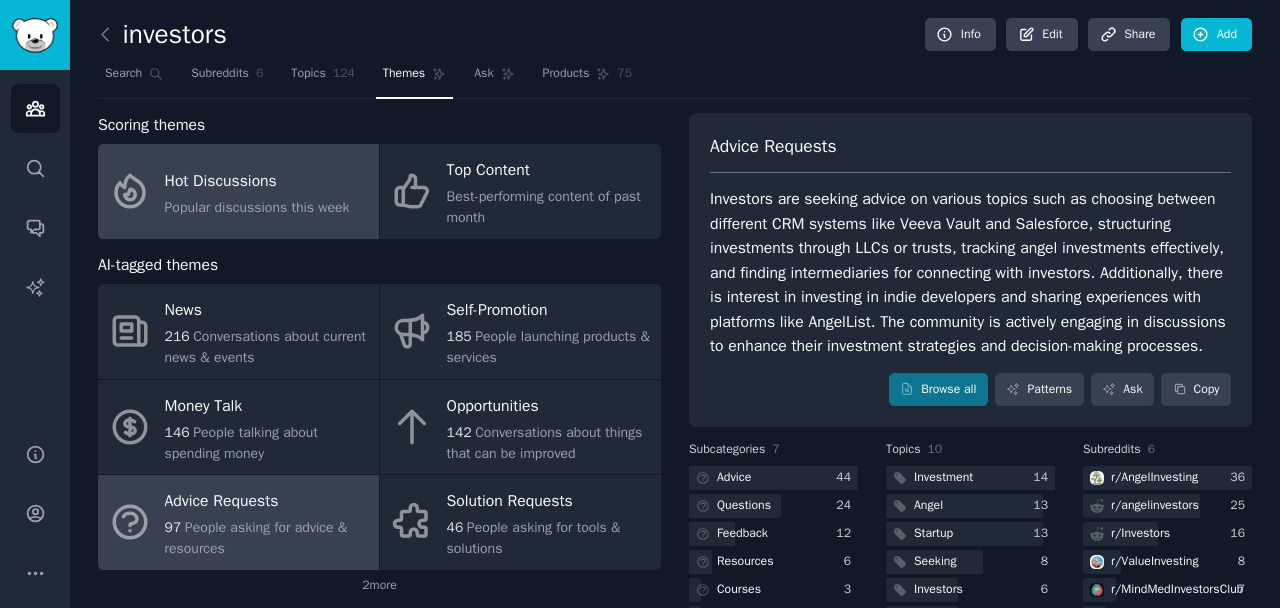 click on "Hot Discussions" at bounding box center [257, 181] 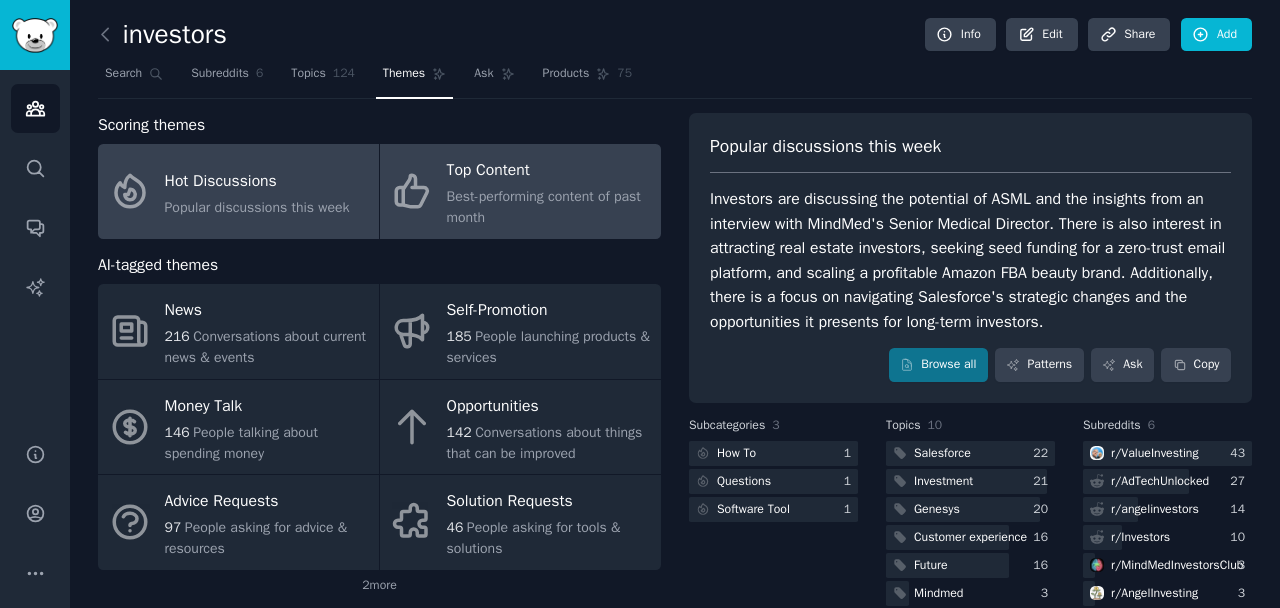 click on "Best-performing content of past month" at bounding box center (549, 207) 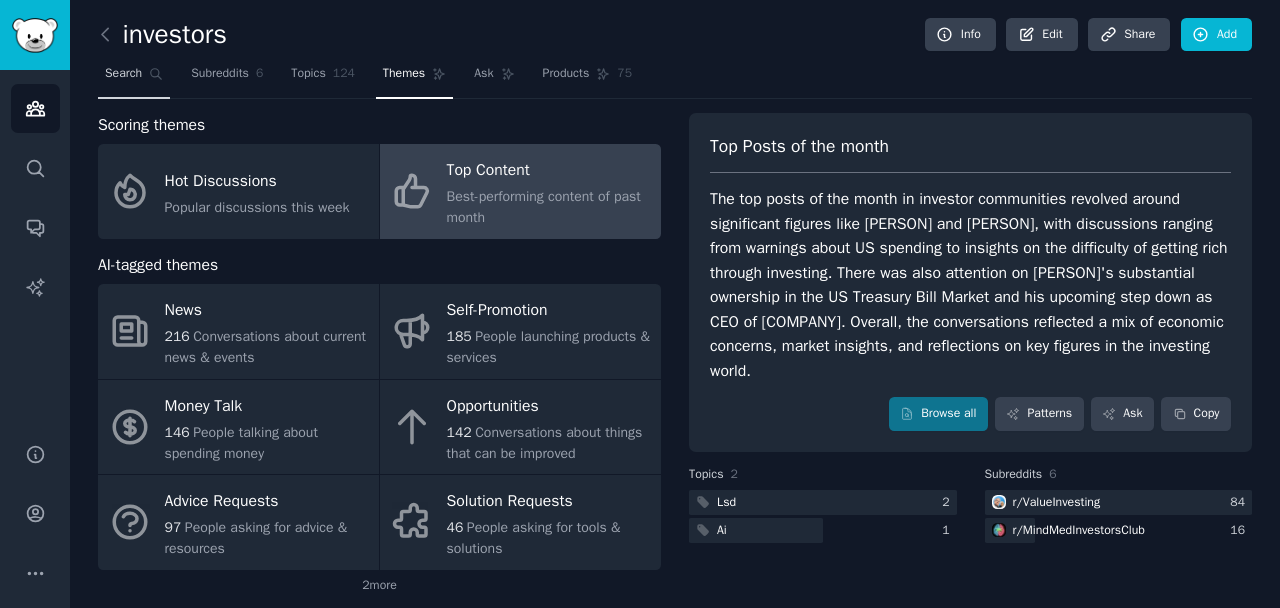 click on "Search" at bounding box center [123, 74] 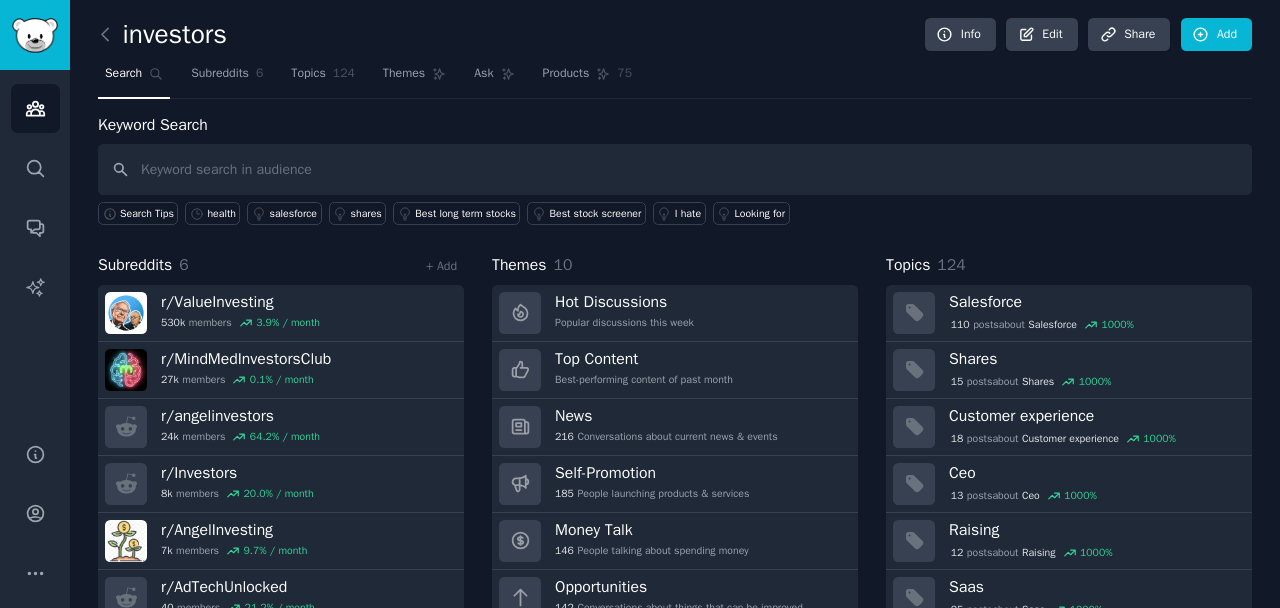 scroll, scrollTop: 0, scrollLeft: 0, axis: both 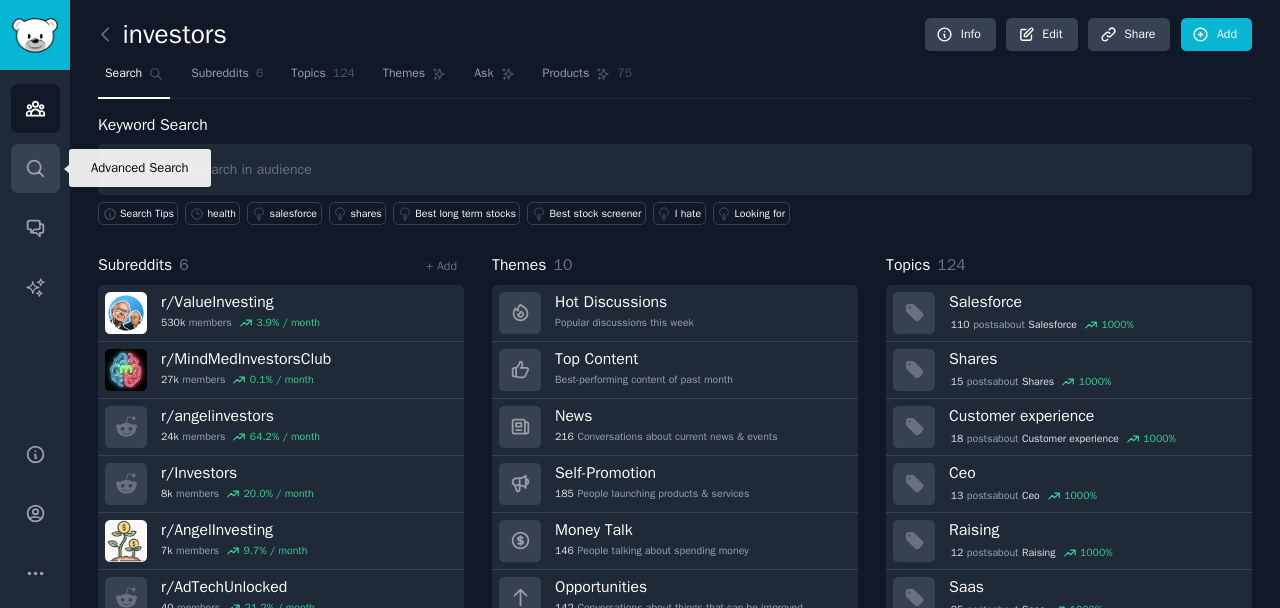click 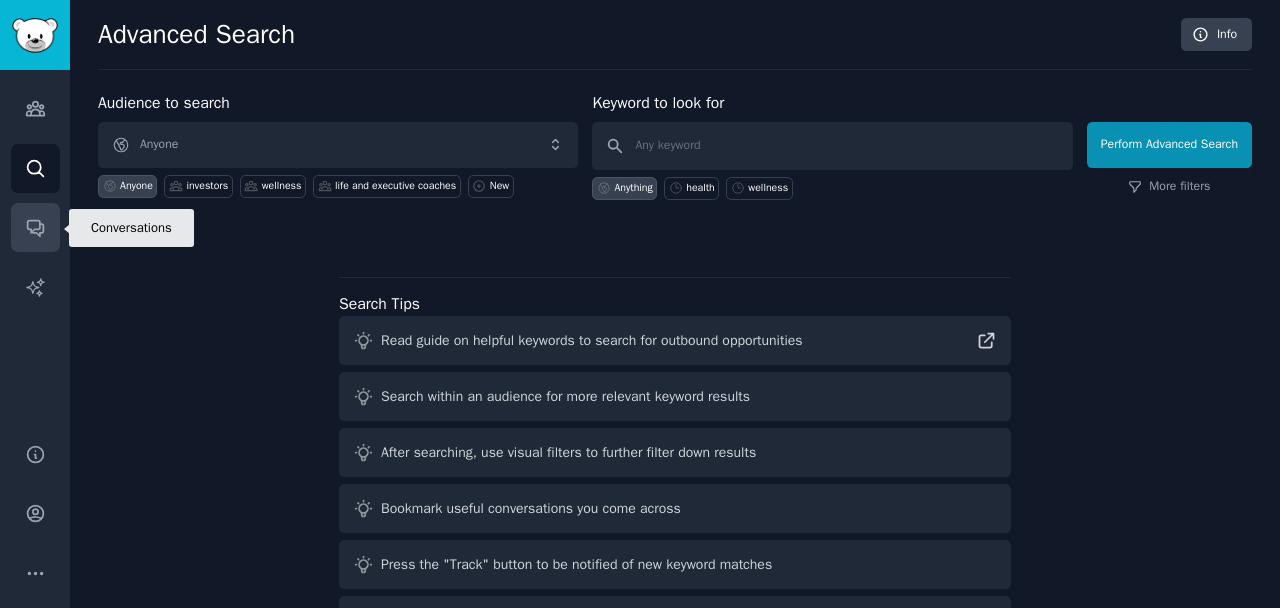 click 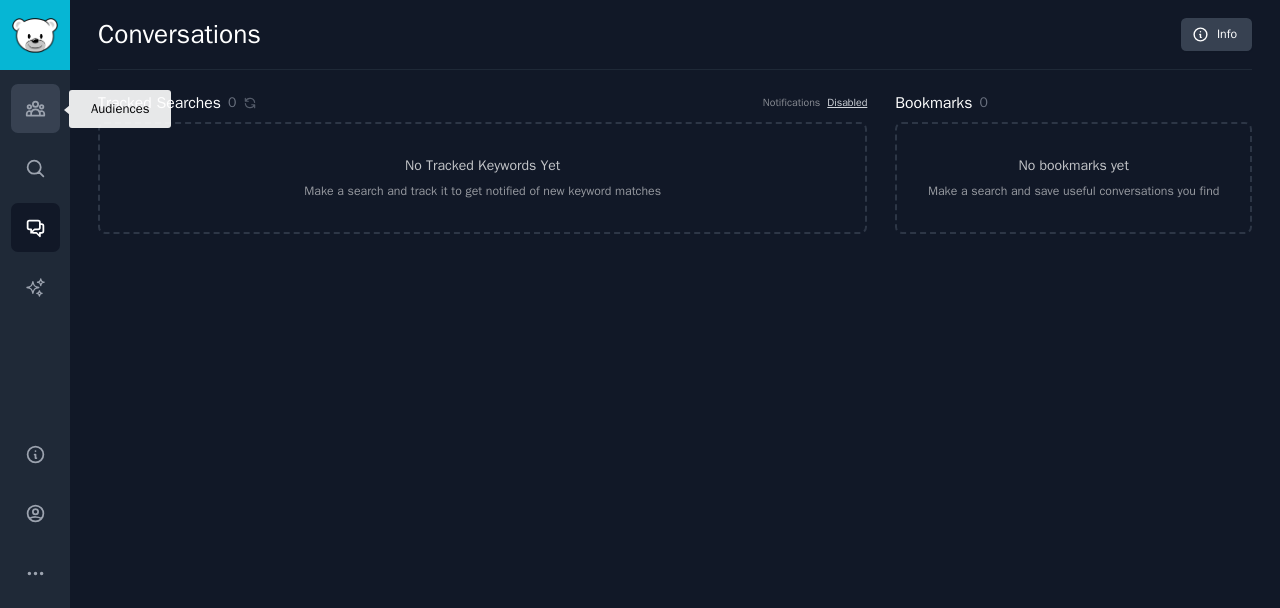 click 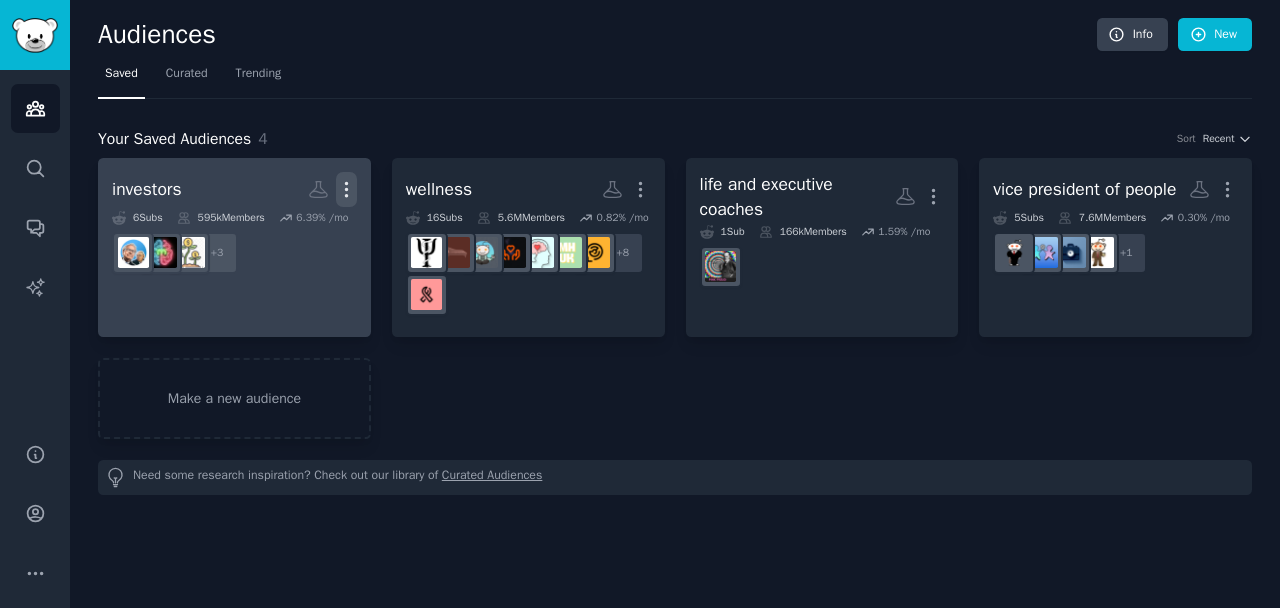 click 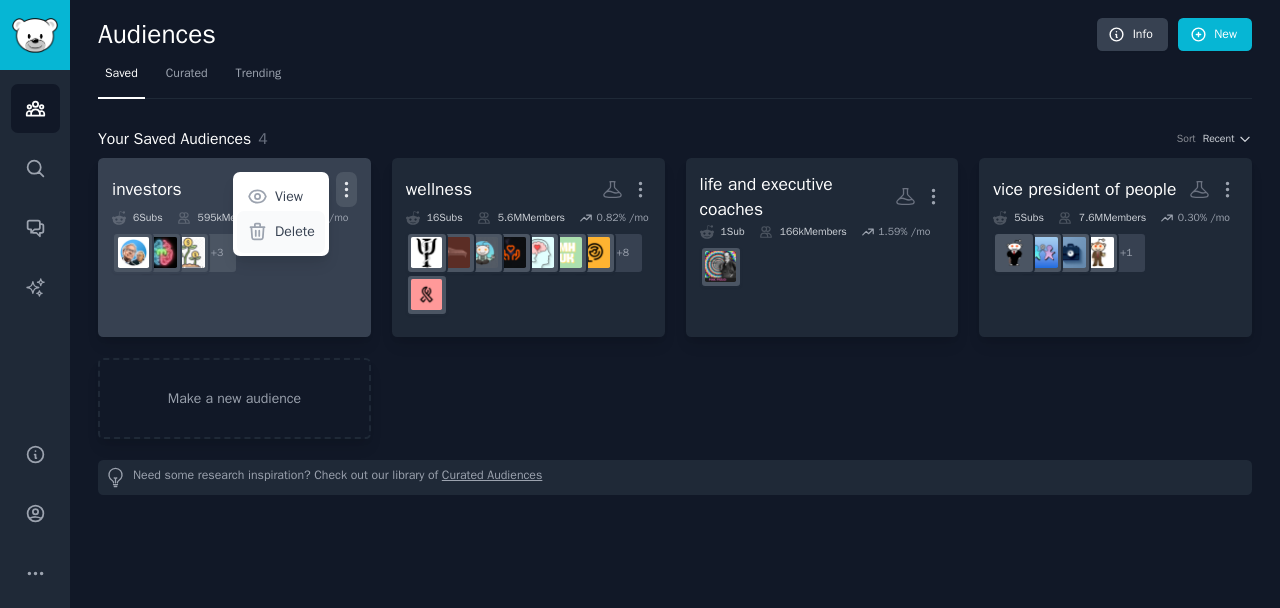 click on "Delete" at bounding box center [295, 231] 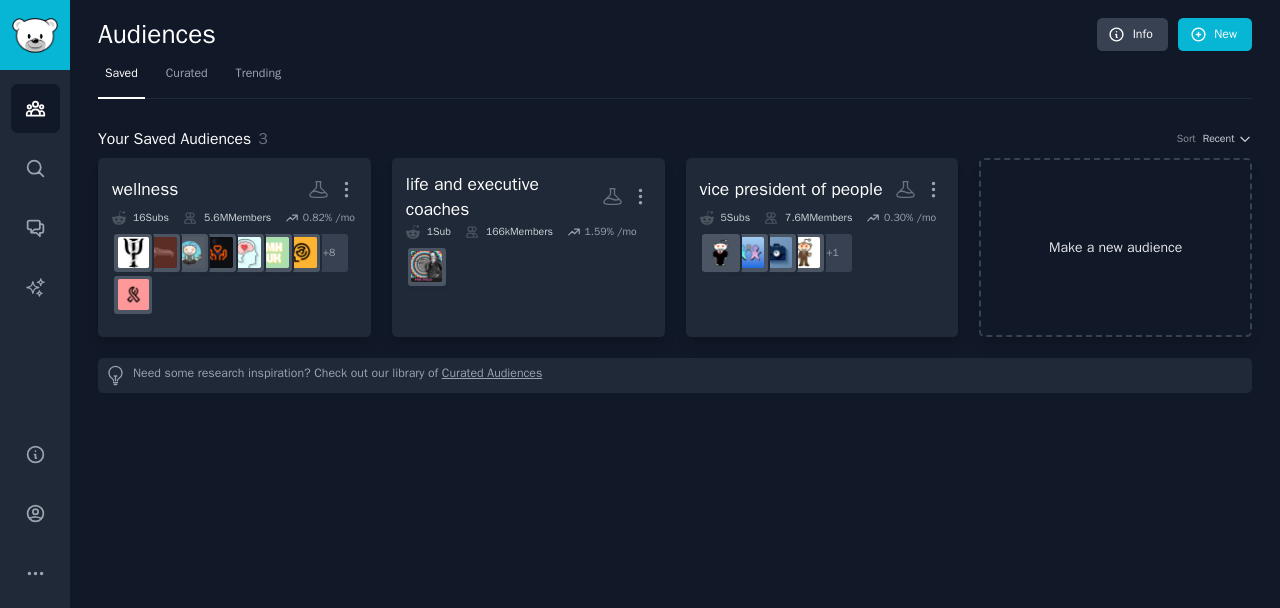 click on "Make a new audience" at bounding box center [1115, 247] 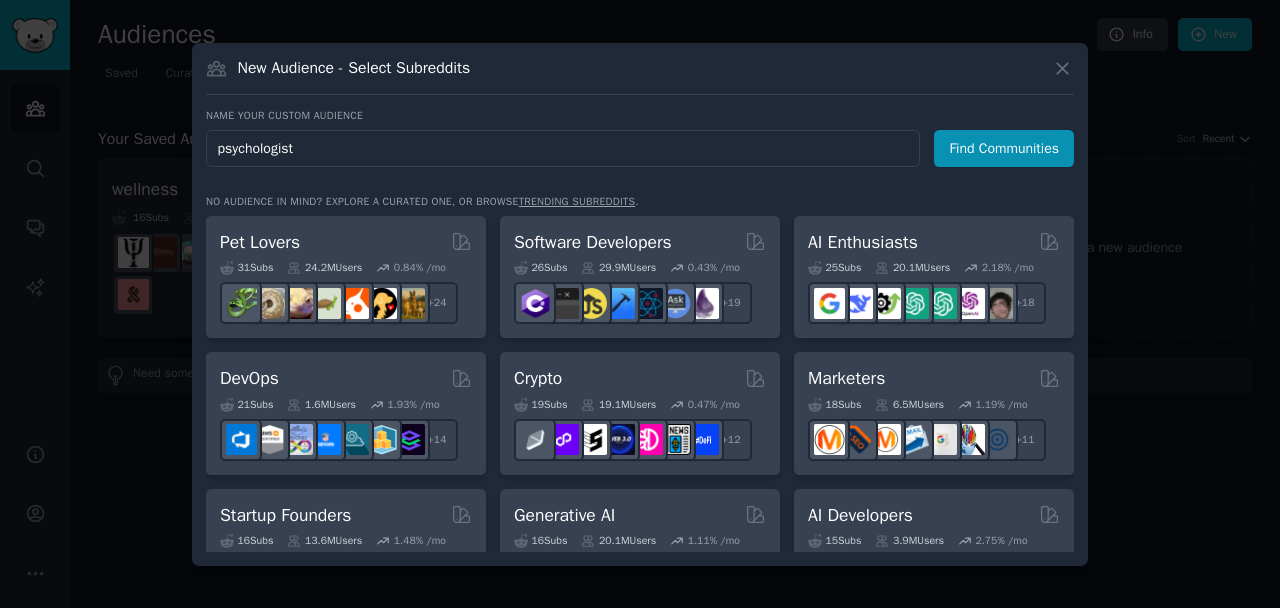 type on "psychologists" 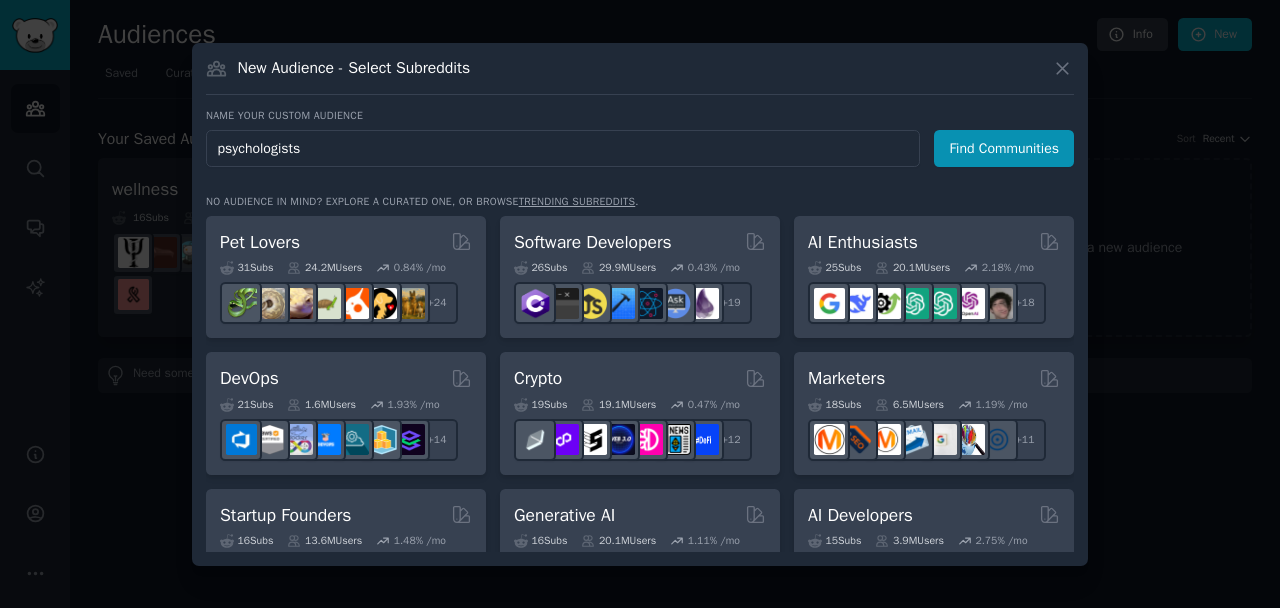 click on "Find Communities" at bounding box center (1004, 148) 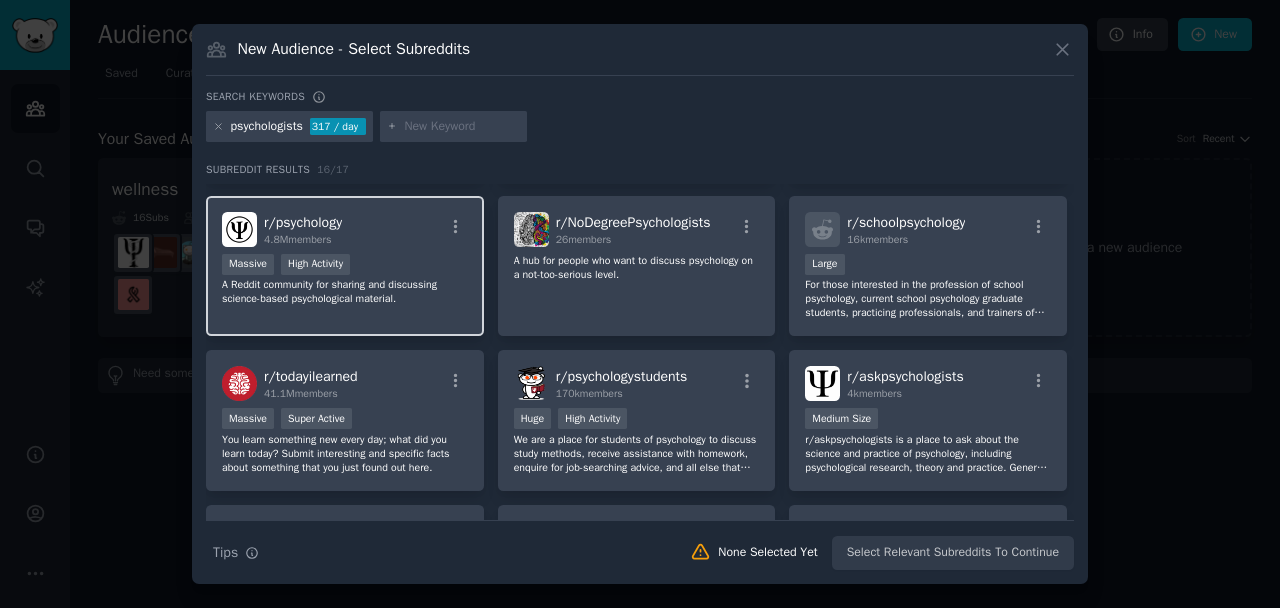 scroll, scrollTop: 147, scrollLeft: 0, axis: vertical 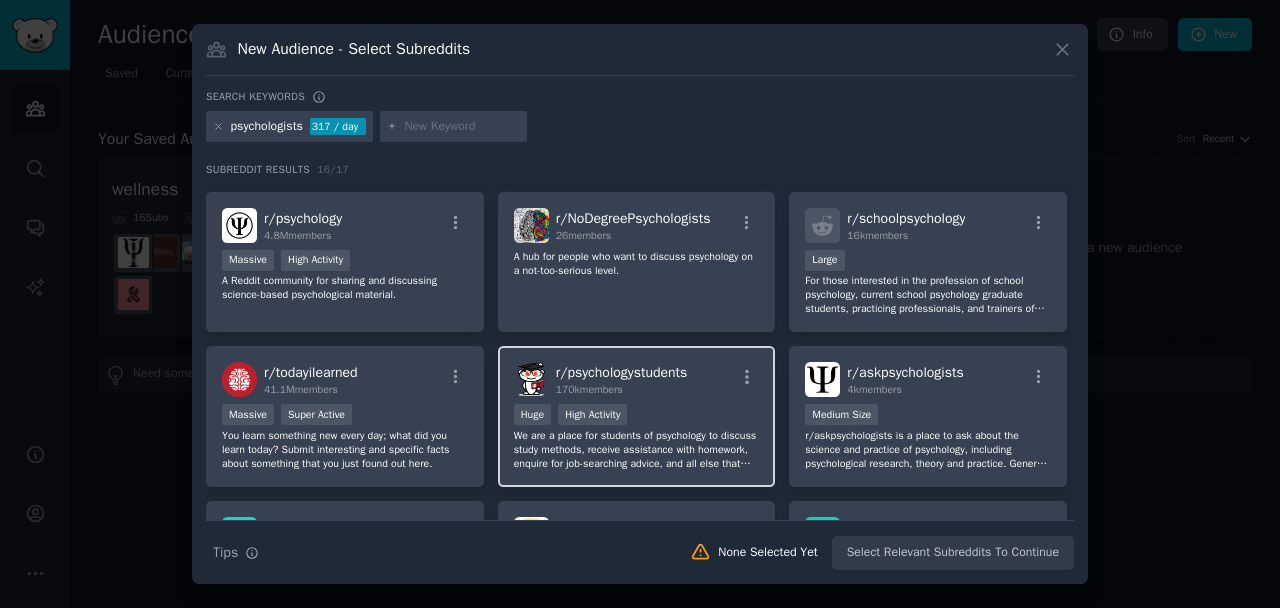 click on "Huge High Activity" at bounding box center [637, 416] 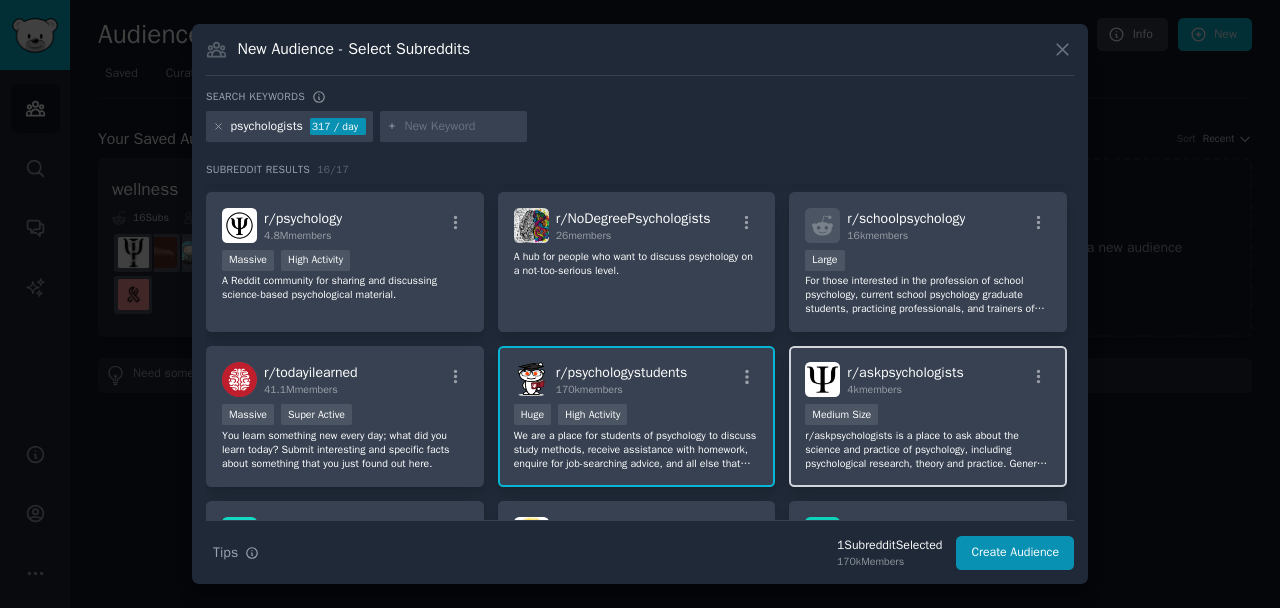 scroll, scrollTop: 189, scrollLeft: 0, axis: vertical 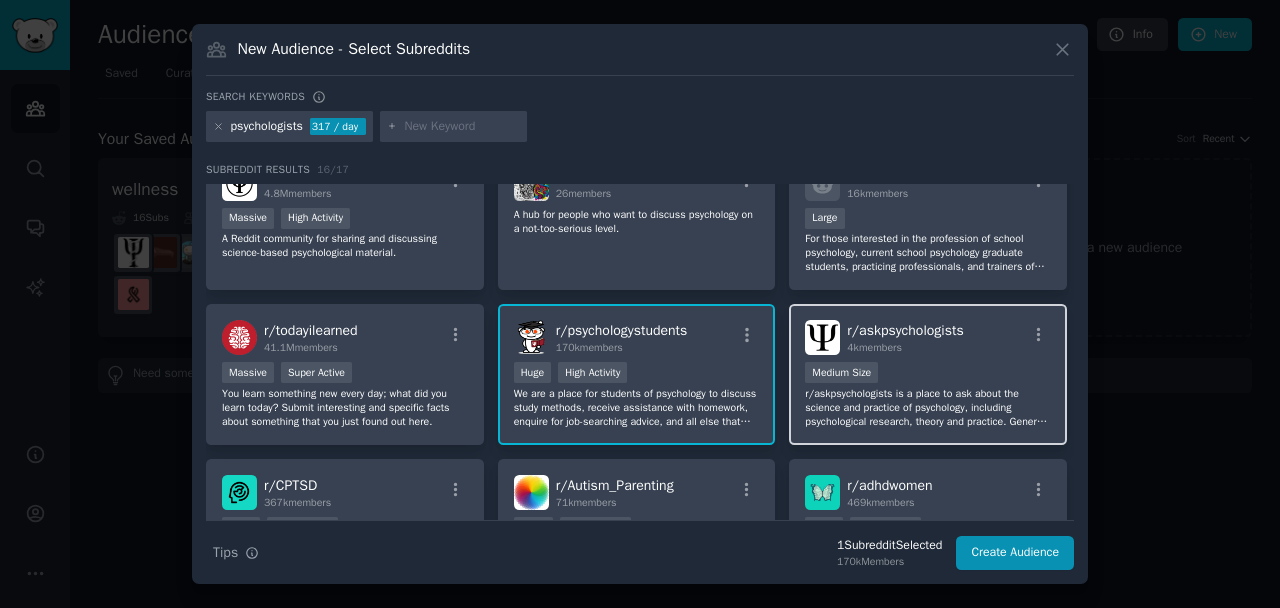 click on "r/askpsychologists [NUMBER]k Members [NUMBER] - [NUMBER] members Medium Size r/askpsychologists is a place
to ask about the science and practice of psychology, including psychological research, theory and practice.  General questions about psychological conditions and disorders are welcome, but this is -NOT- a place for discussion of individual mental health concerns.
IMPORTANT:  Posters must select appropriate User Flair.  While we do not check credentials, user flair helps in deciding how best to respond to those interested in this community." at bounding box center [928, 374] 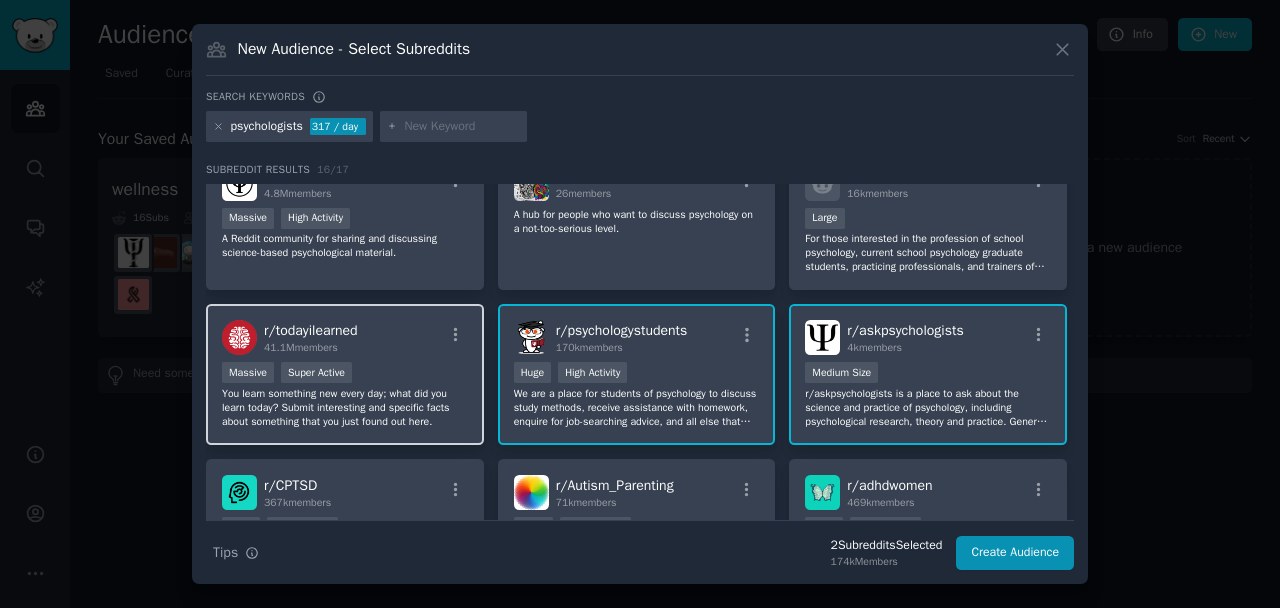 click on "You learn something new every day; what did you learn today?
Submit interesting and specific facts about something that you just found out here." at bounding box center (345, 408) 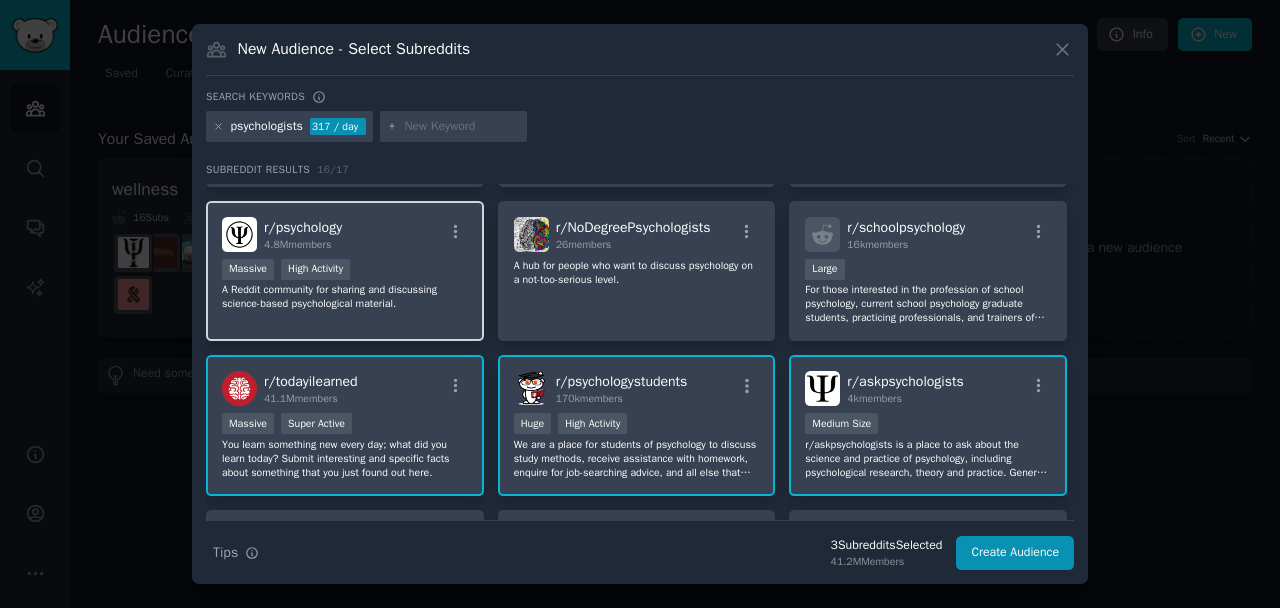 scroll, scrollTop: 68, scrollLeft: 0, axis: vertical 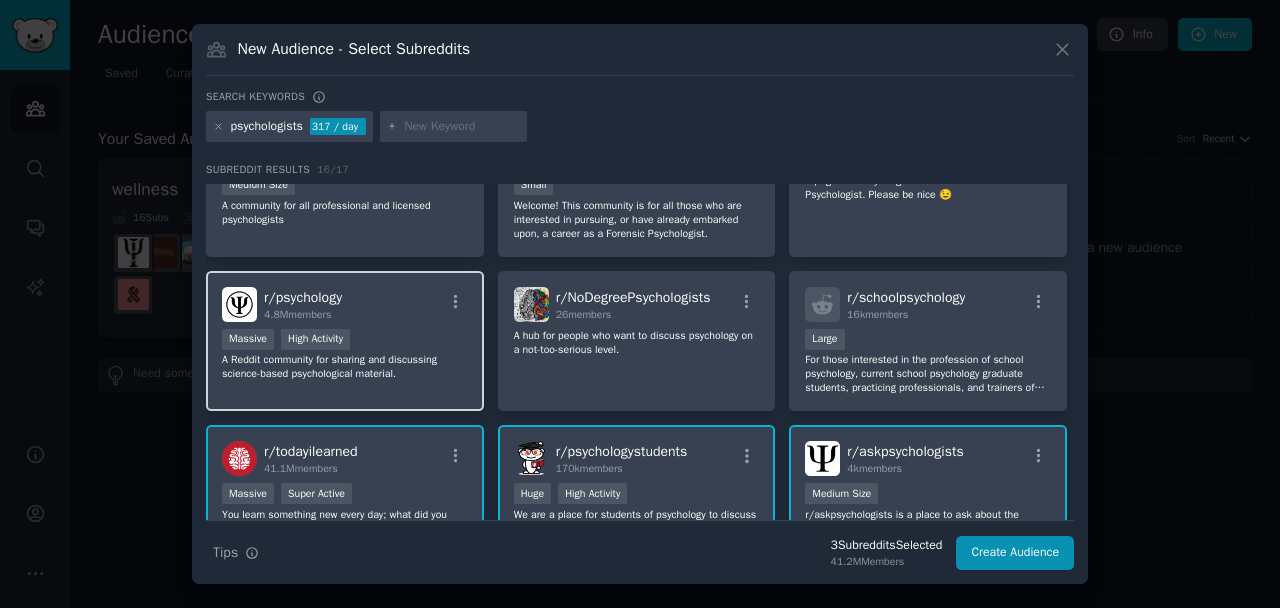 click on "r/ psychology 4.8M  members" at bounding box center [345, 304] 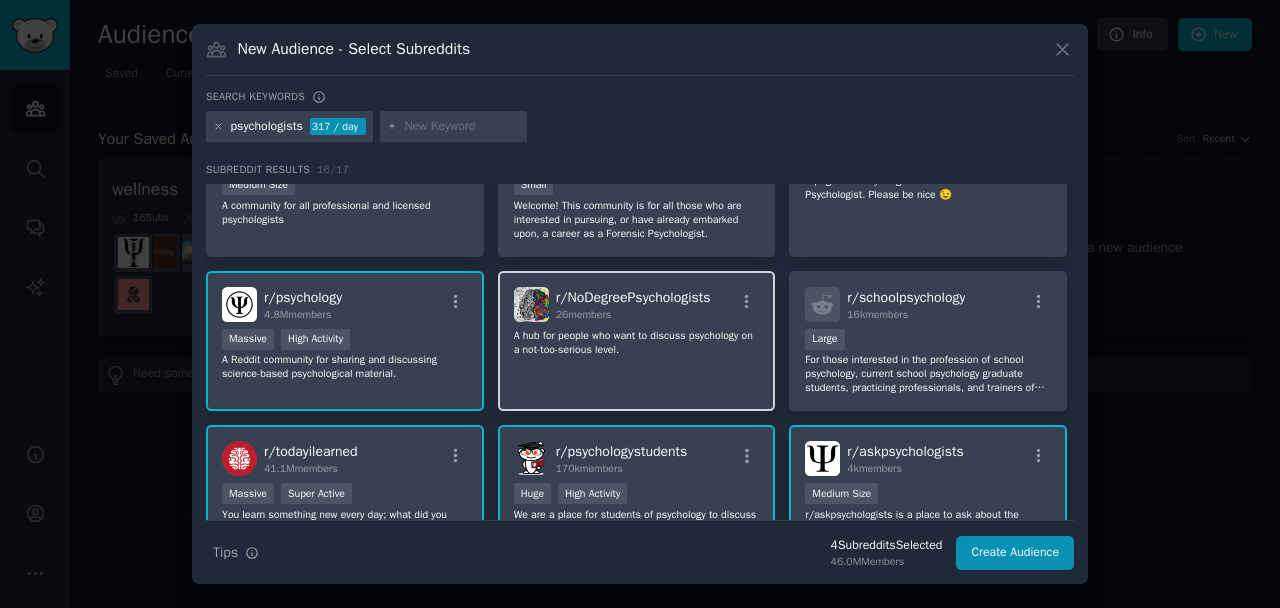 scroll, scrollTop: 3, scrollLeft: 0, axis: vertical 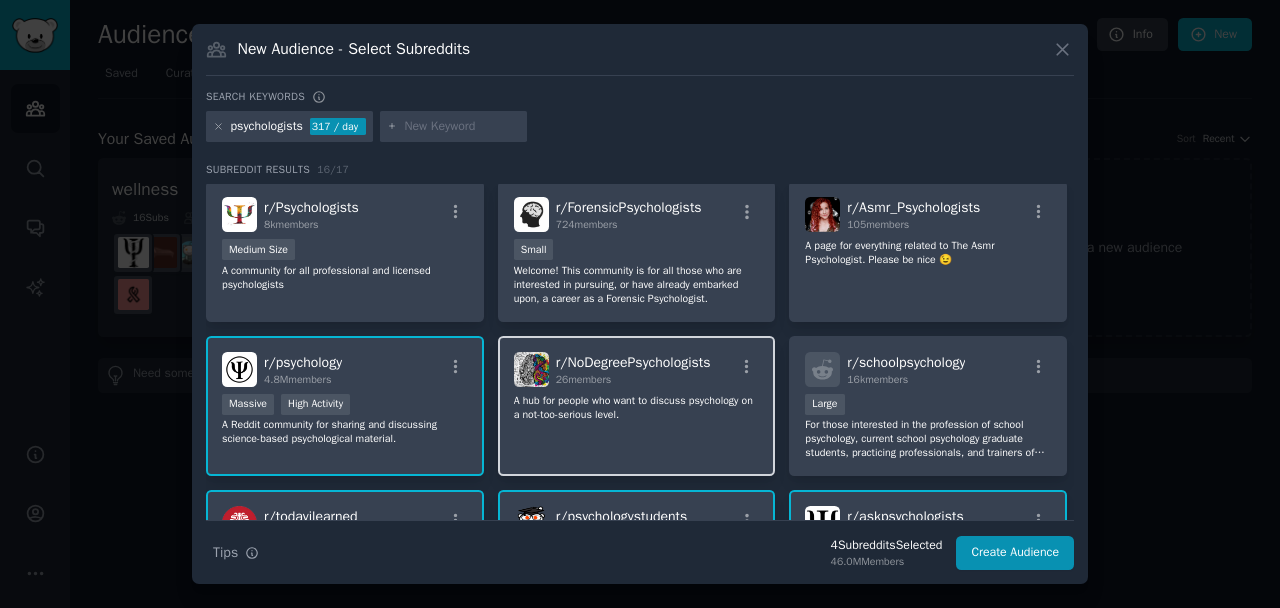 click on "A hub for people who want to discuss psychology on a not-too-serious level." 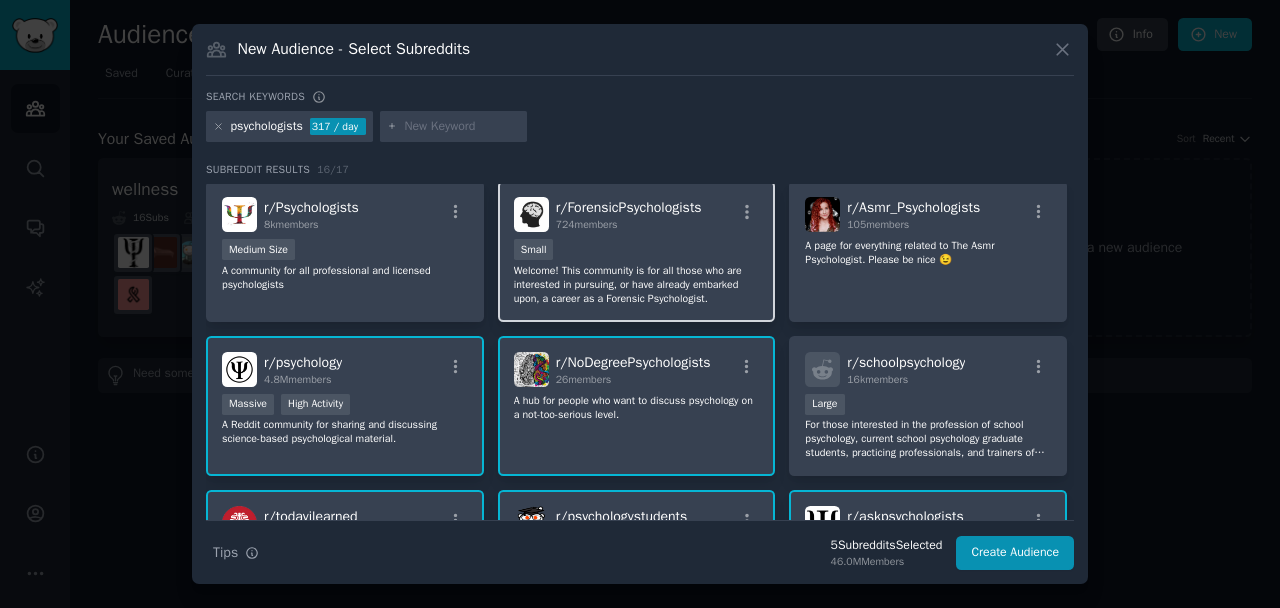 click on "724  members" at bounding box center (629, 225) 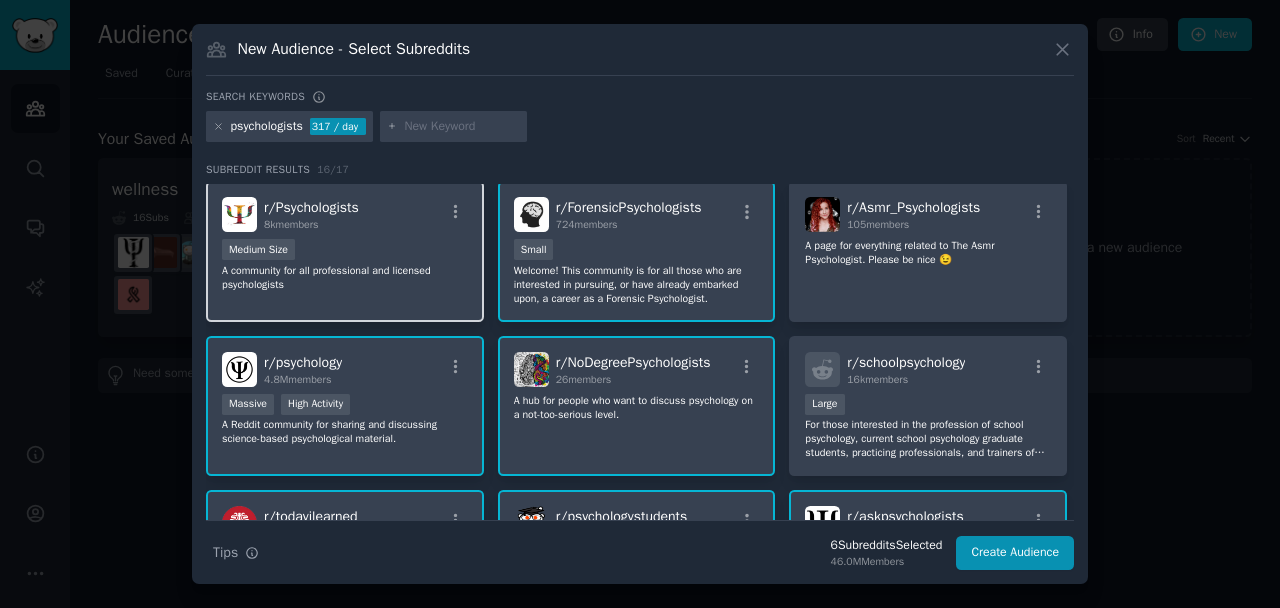 click on "Medium Size" at bounding box center (345, 251) 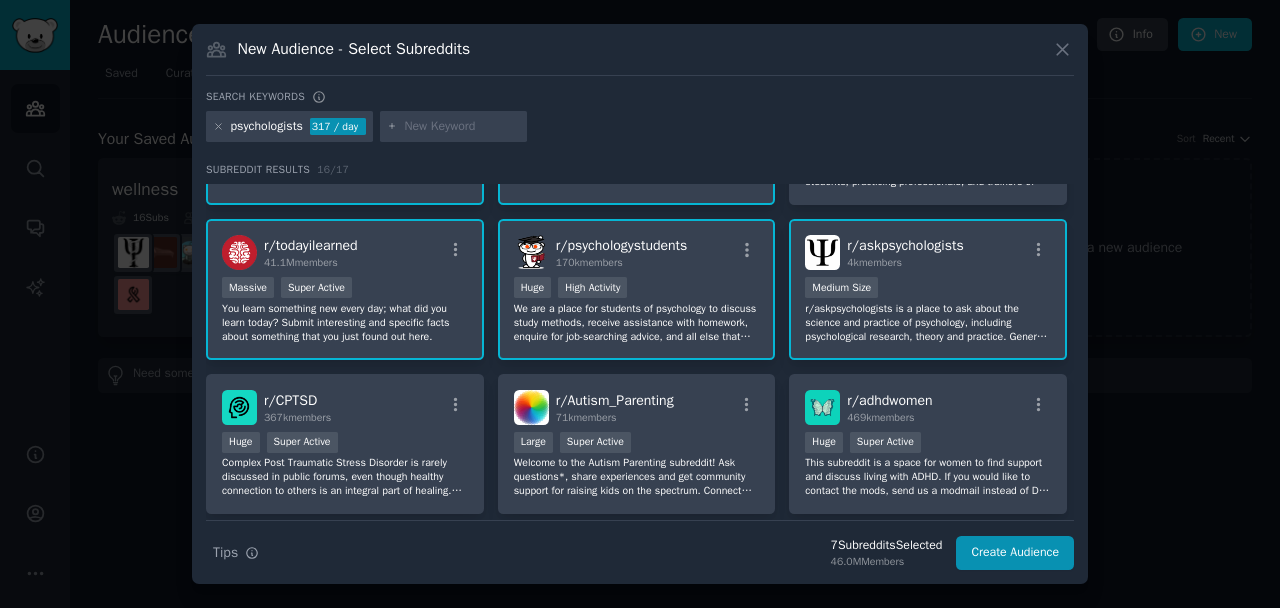 scroll, scrollTop: 365, scrollLeft: 0, axis: vertical 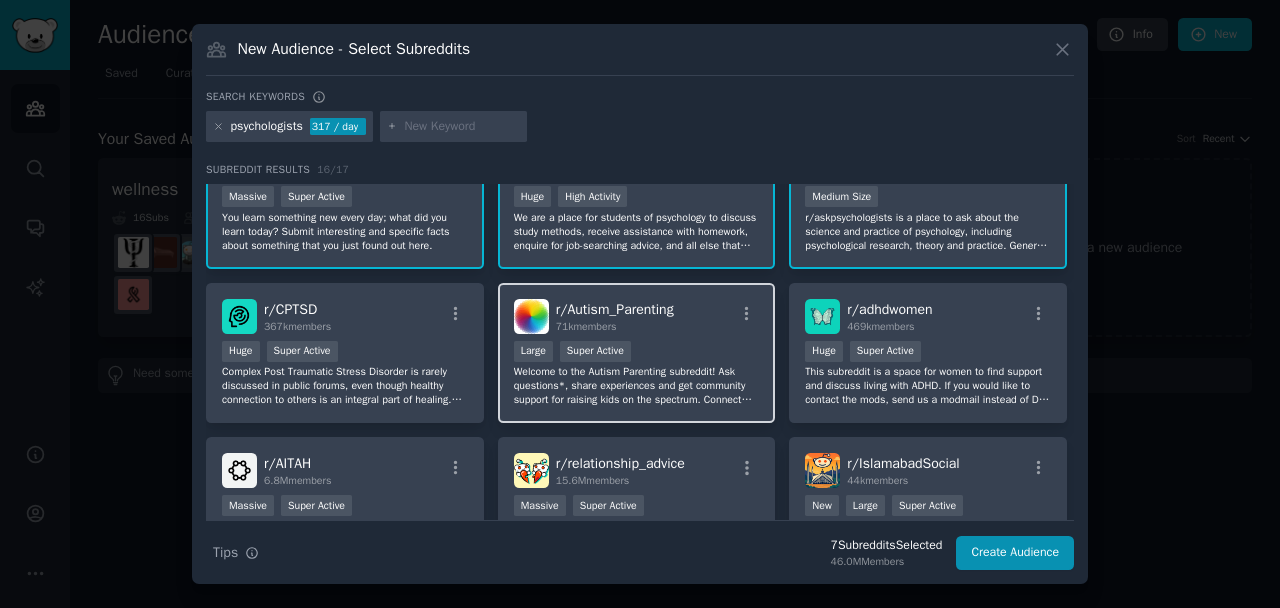 click on "Welcome to the Autism Parenting subreddit! Ask questions*, share experiences and get community support for raising kids on the spectrum. Connect with parents of all neurotypes.
*If you are a parent wondering if your child is autistic- you MUST use the “is this autism?” flair or your post will be removed.
Please read our stickied FAQ and reach out via modmail with any questions." at bounding box center [637, 386] 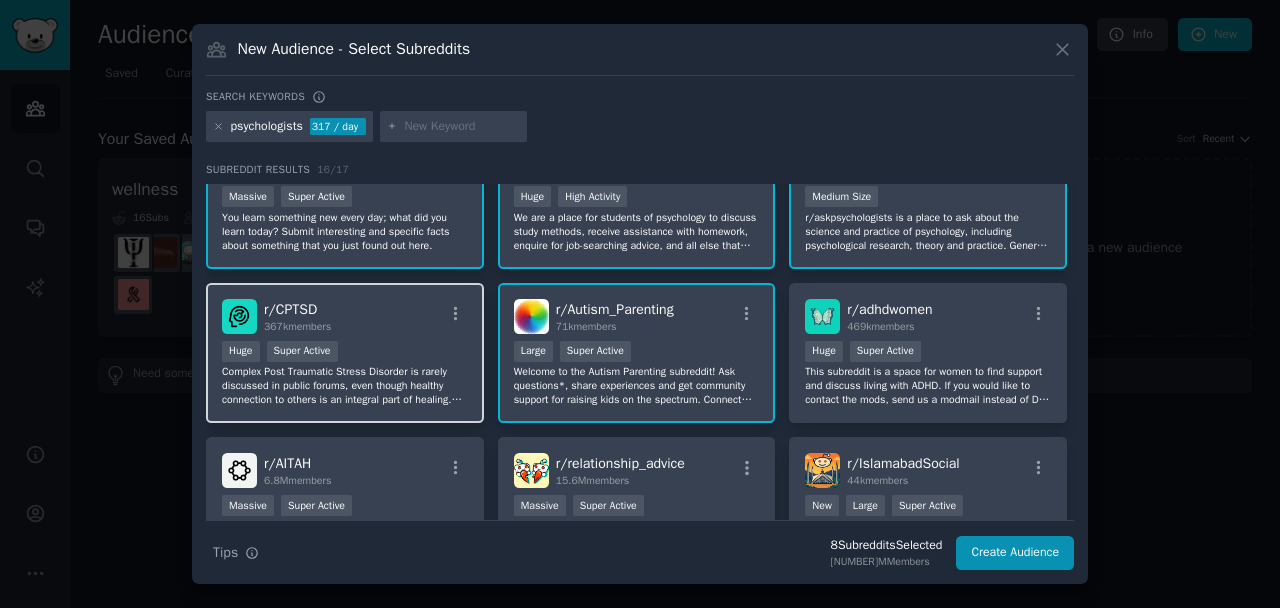 click on "Huge Super Active" at bounding box center [345, 353] 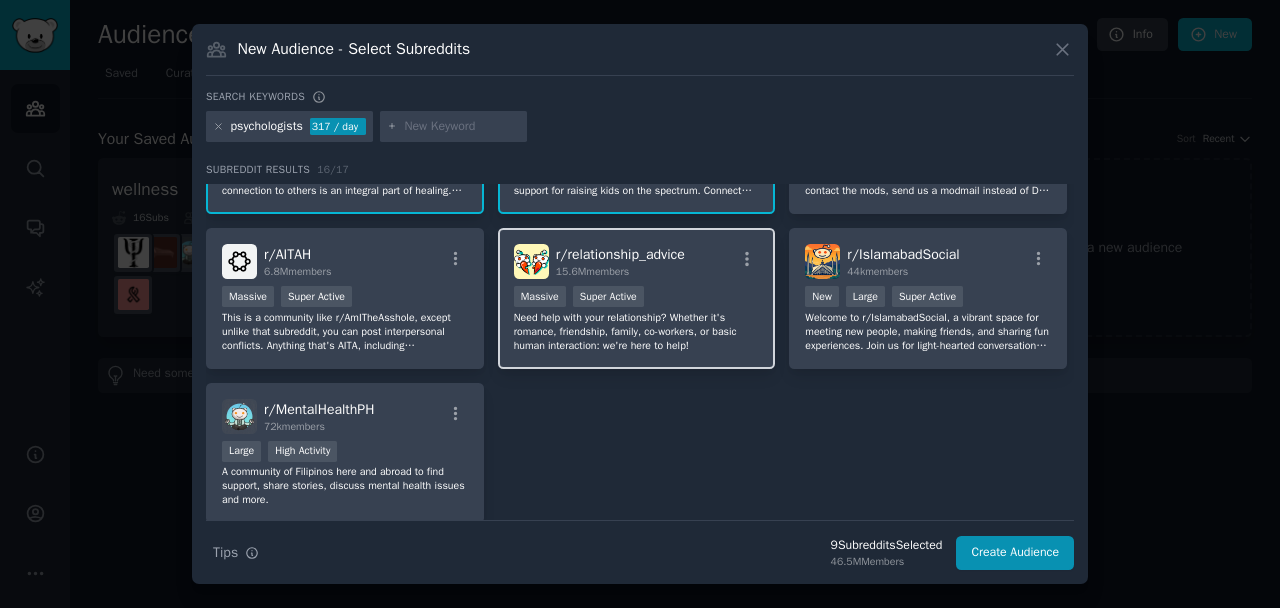 scroll, scrollTop: 581, scrollLeft: 0, axis: vertical 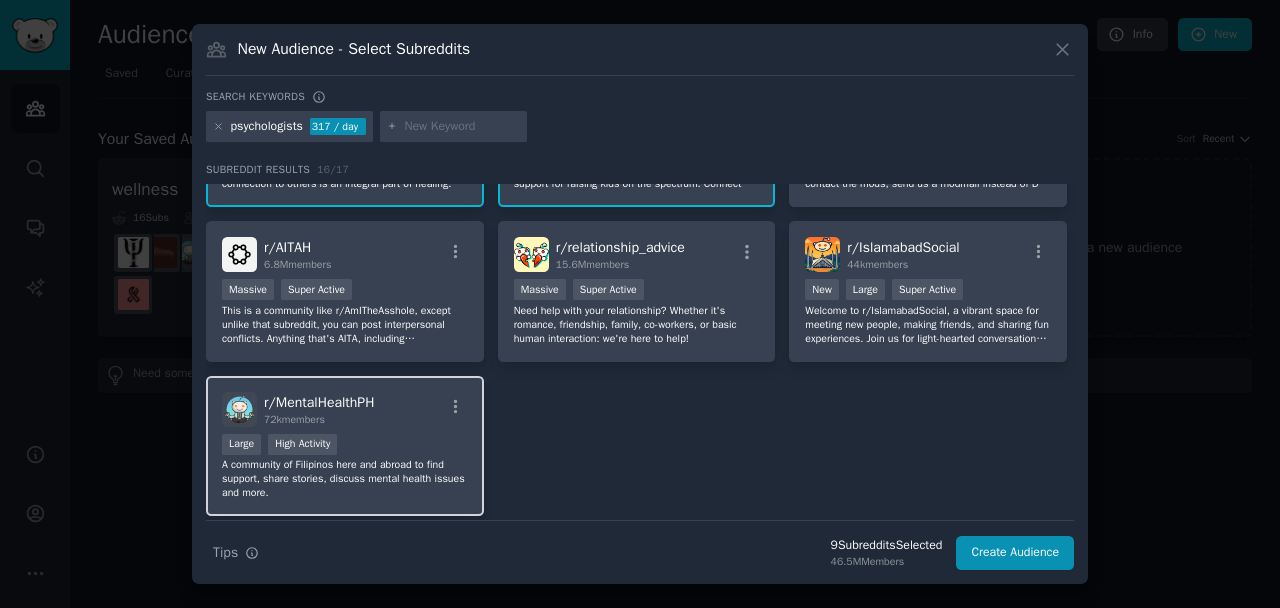 click on "Large High Activity" at bounding box center [345, 446] 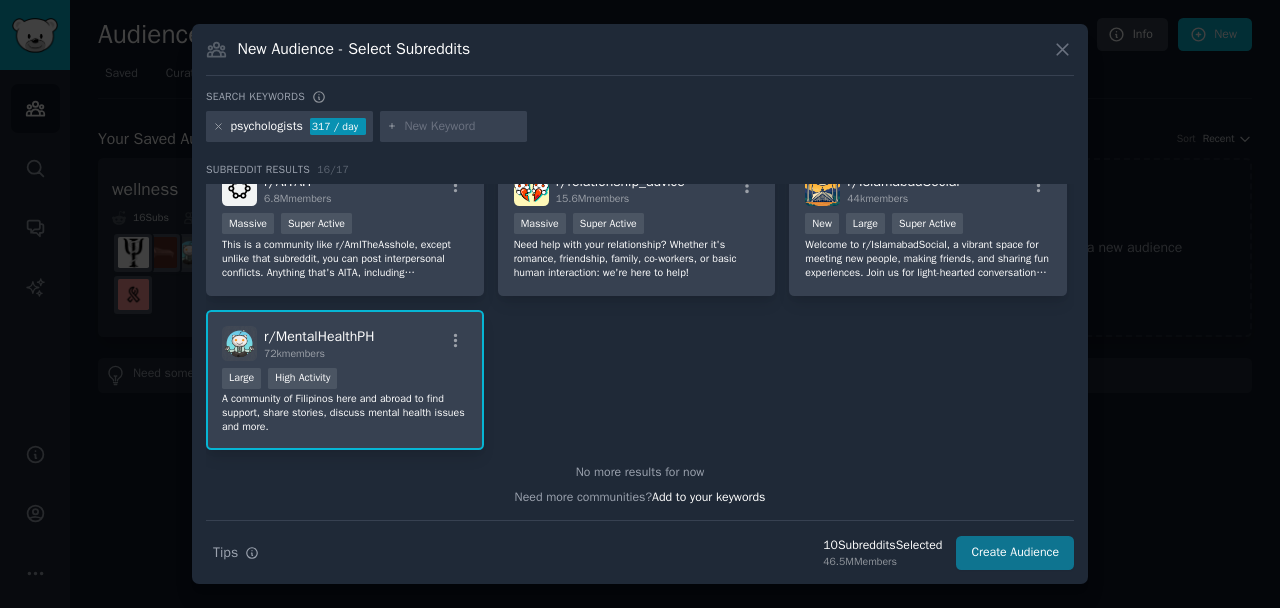 scroll, scrollTop: 646, scrollLeft: 0, axis: vertical 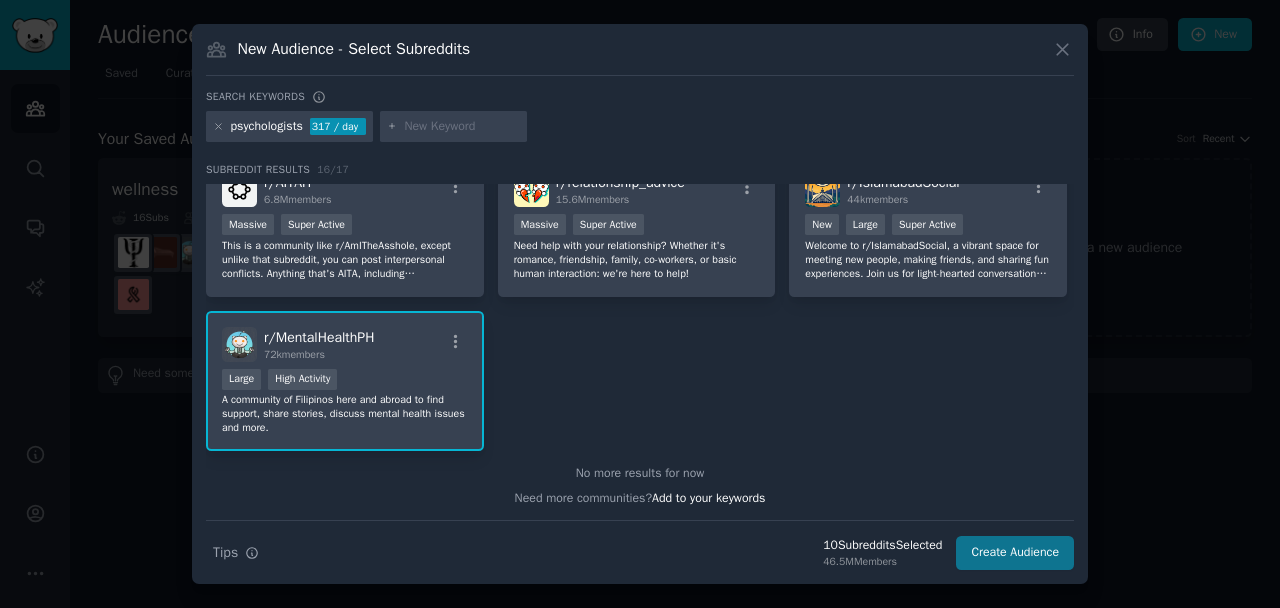 click on "Create Audience" at bounding box center [1015, 553] 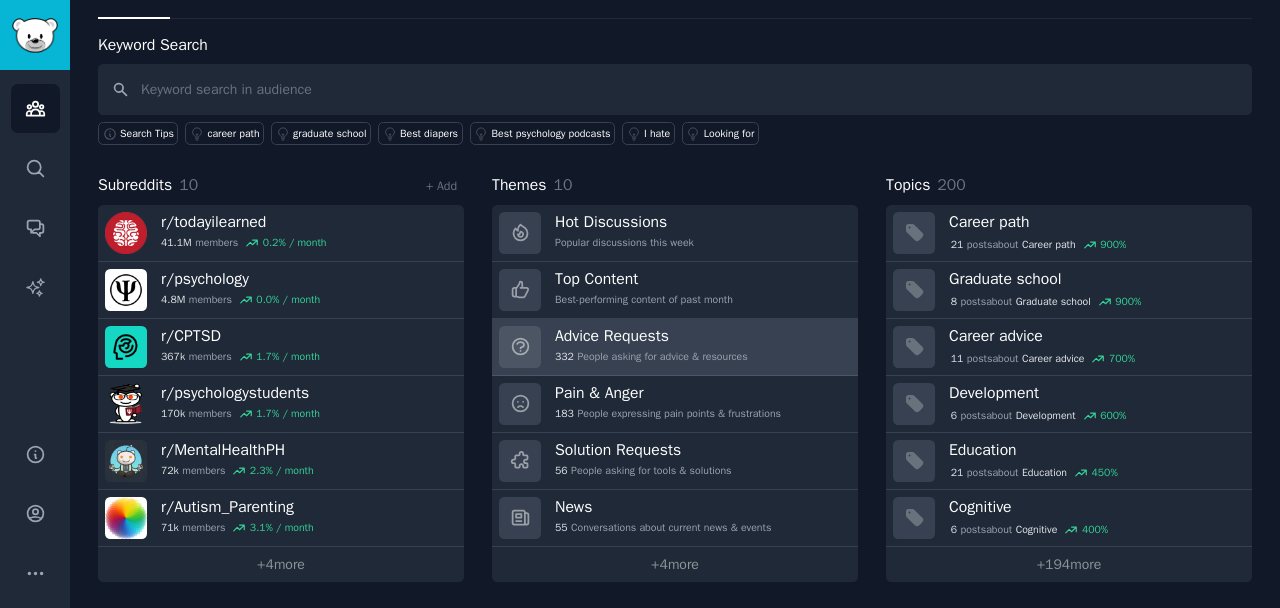 click on "332 People asking for advice & resources" at bounding box center (651, 357) 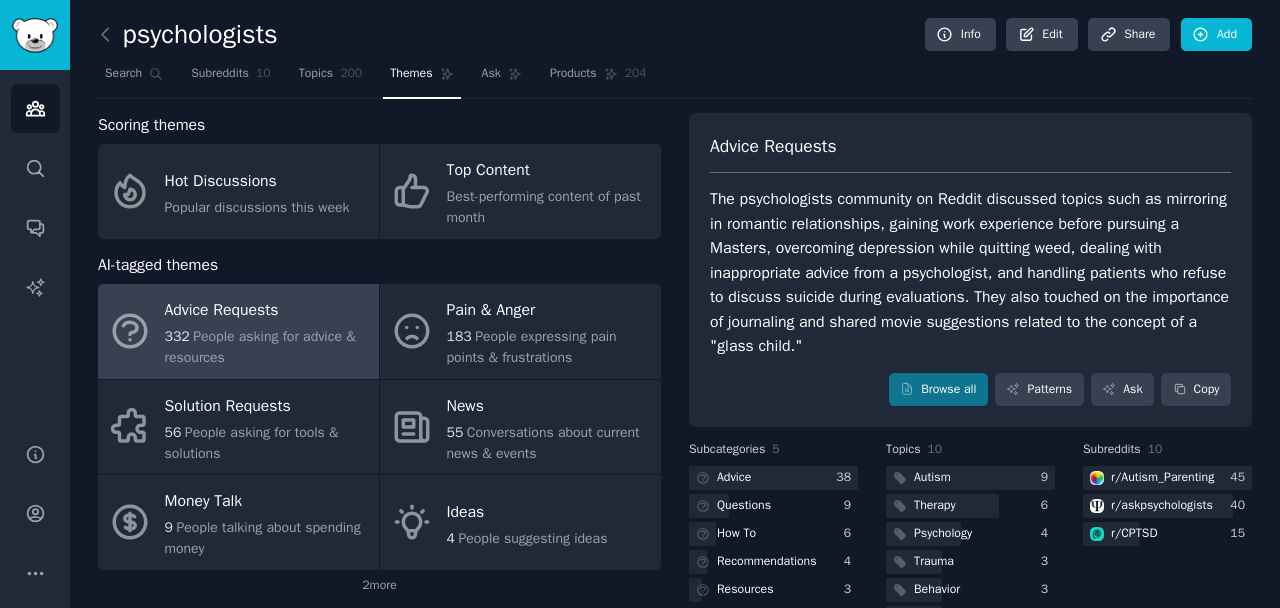 scroll, scrollTop: 0, scrollLeft: 0, axis: both 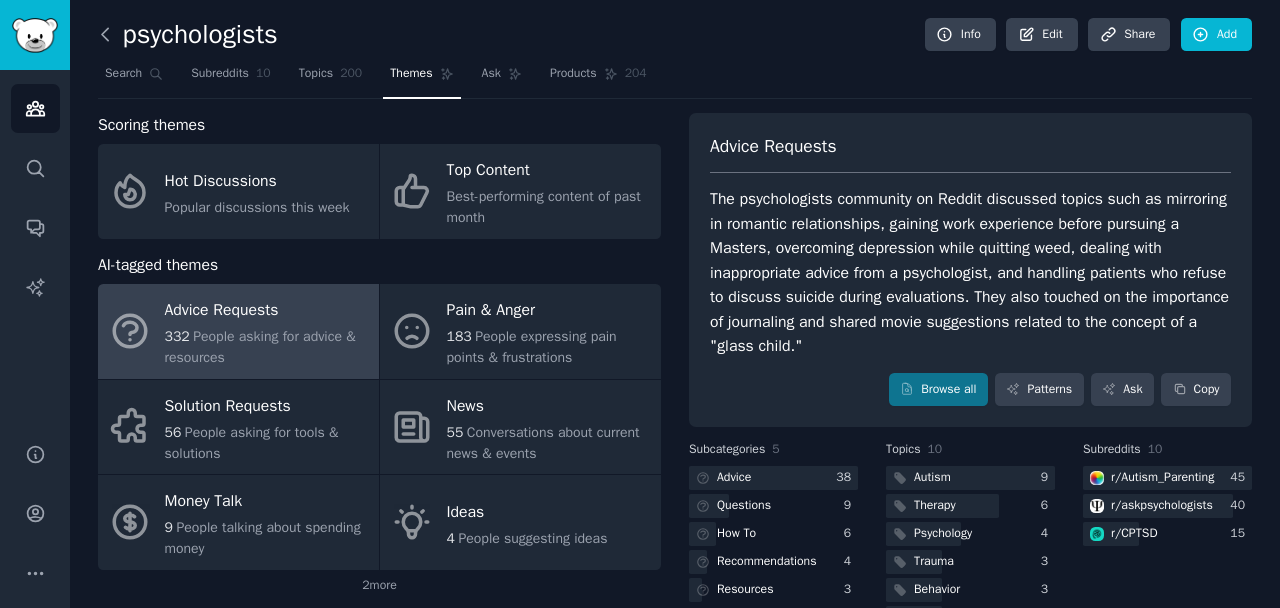 click 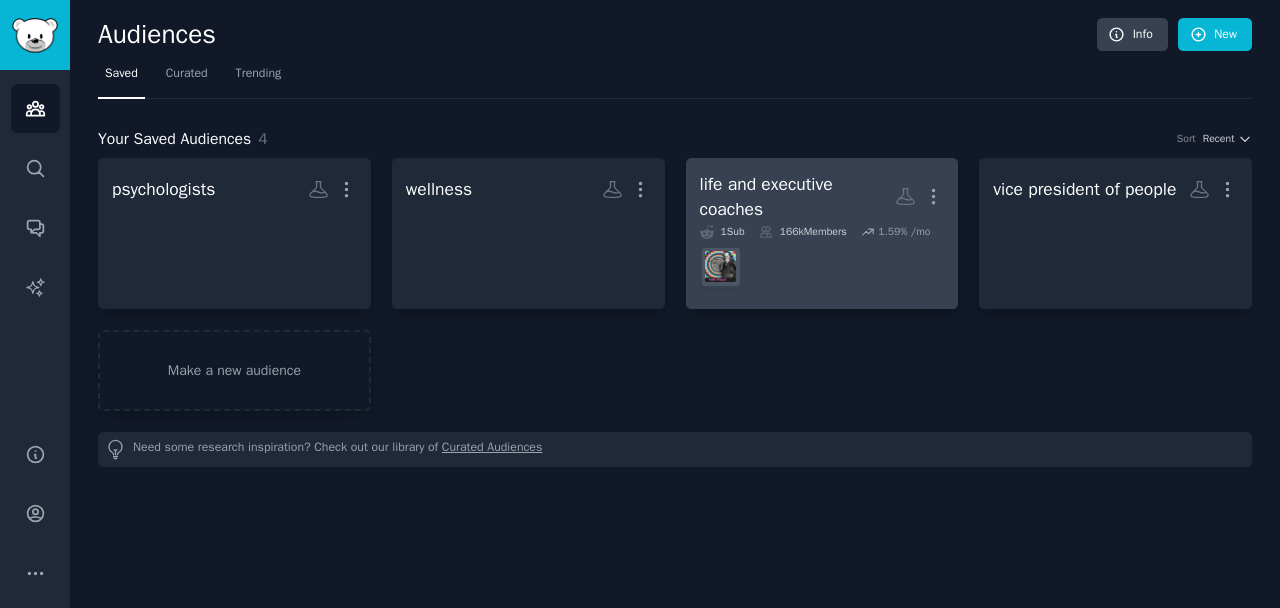 click at bounding box center [822, 267] 